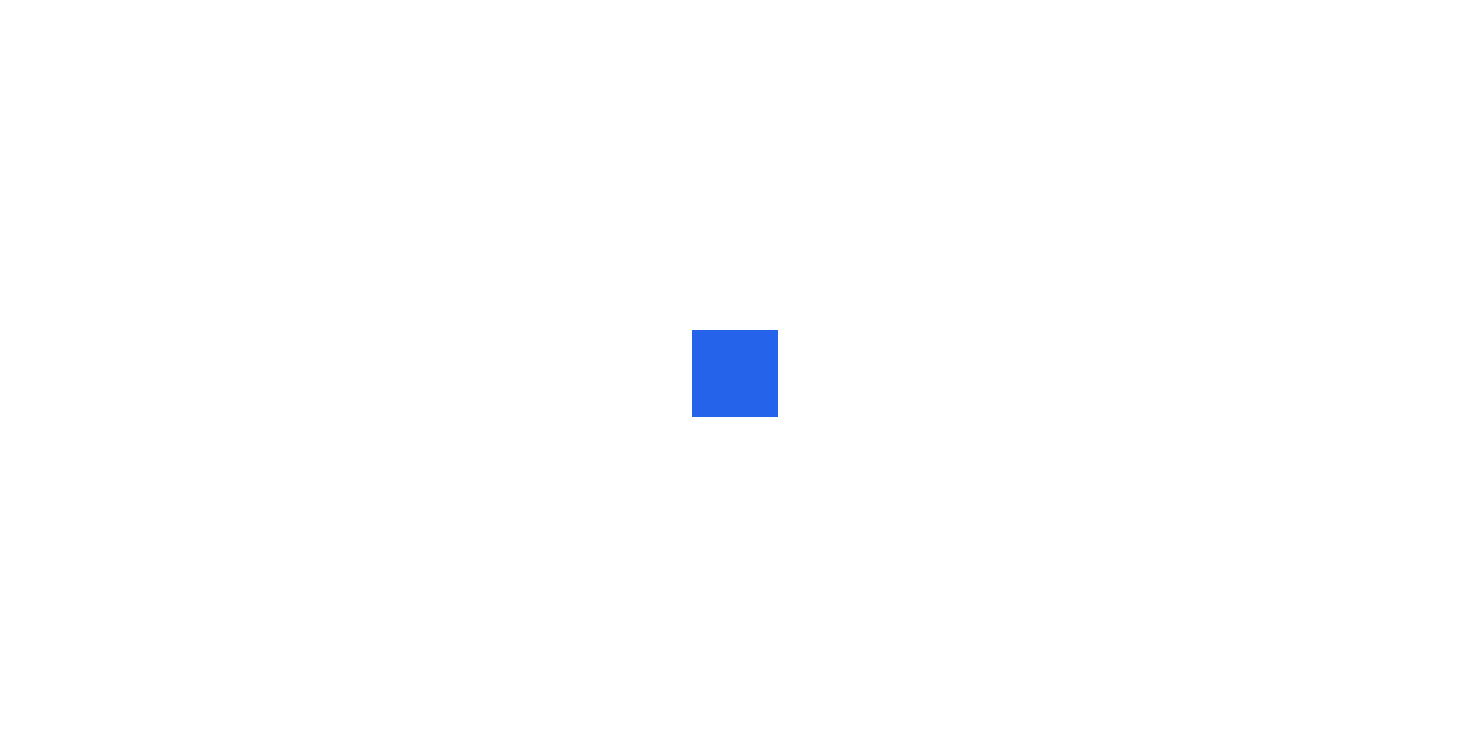 scroll, scrollTop: 0, scrollLeft: 0, axis: both 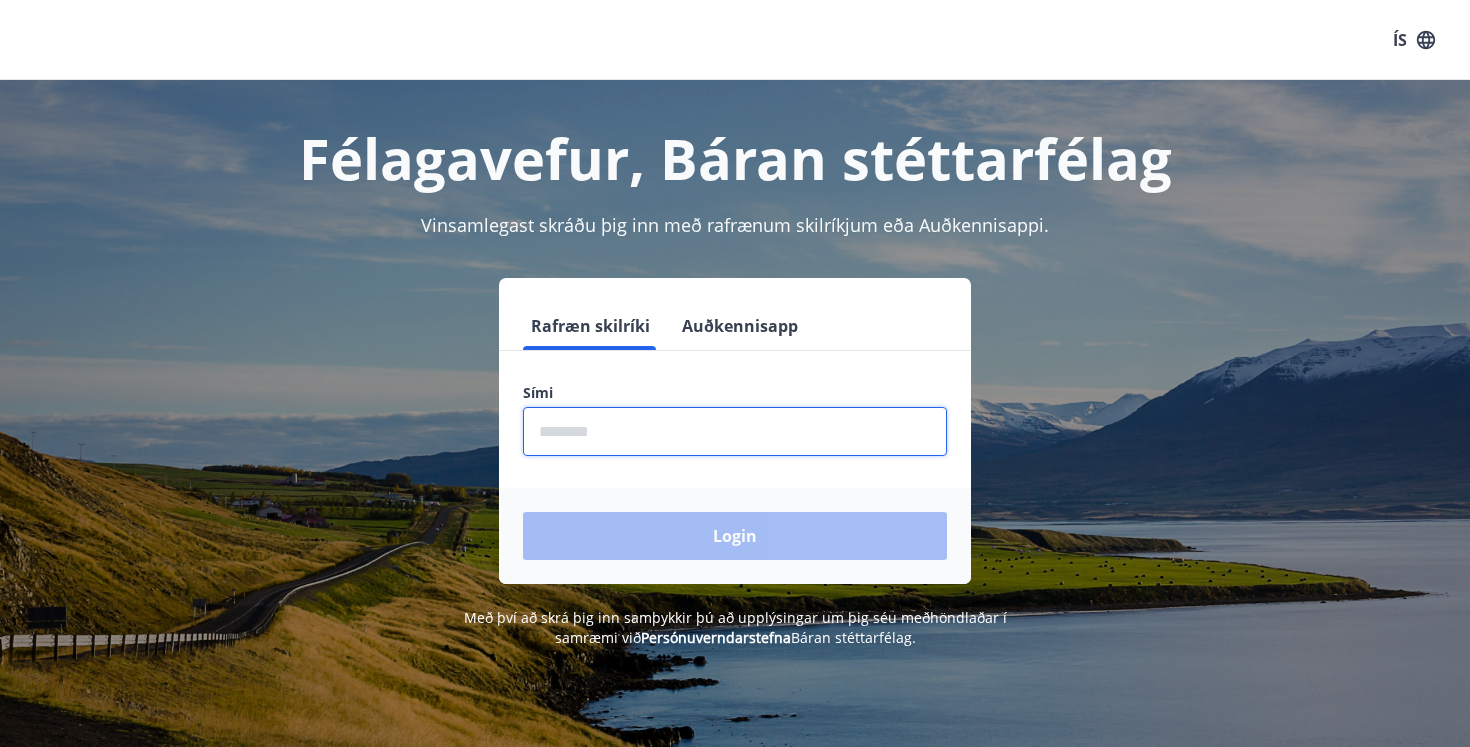 click at bounding box center (735, 431) 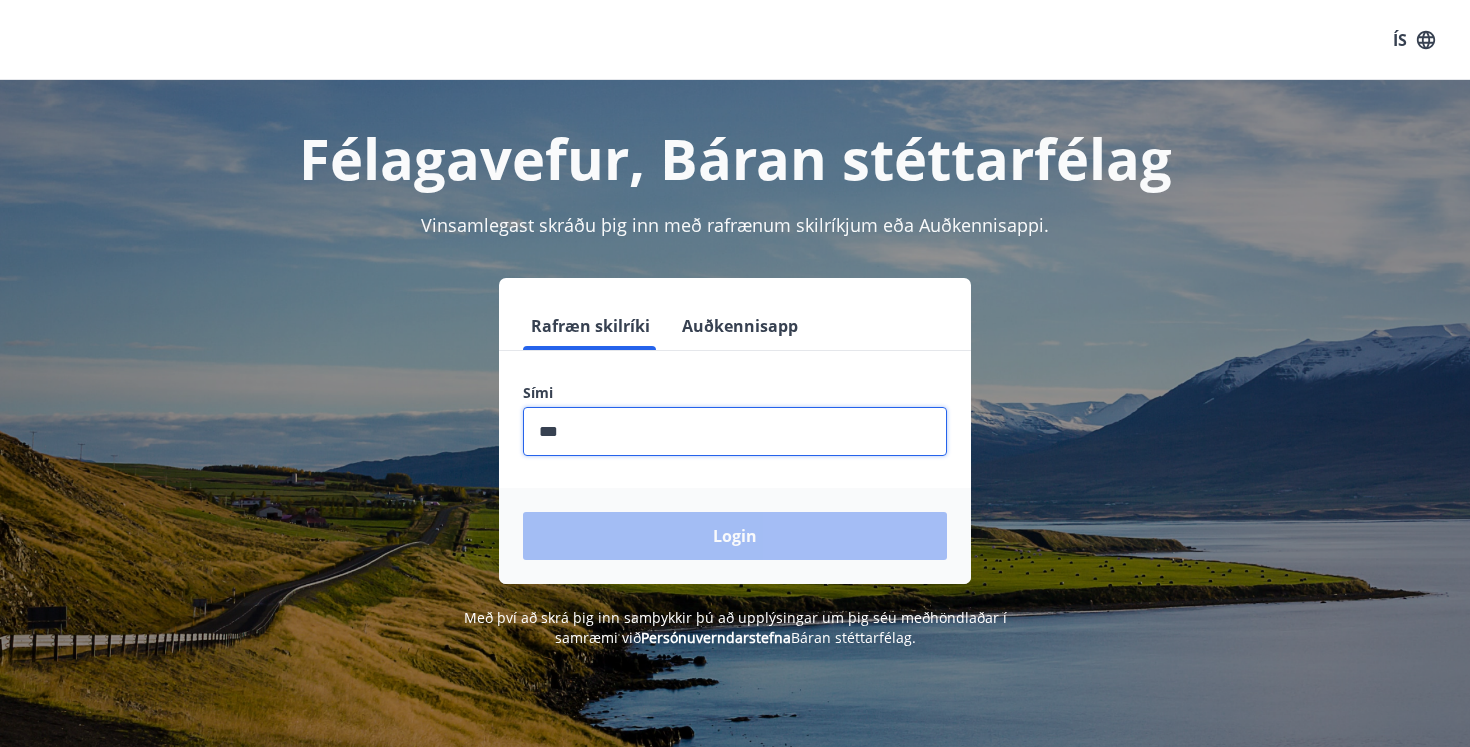 type on "********" 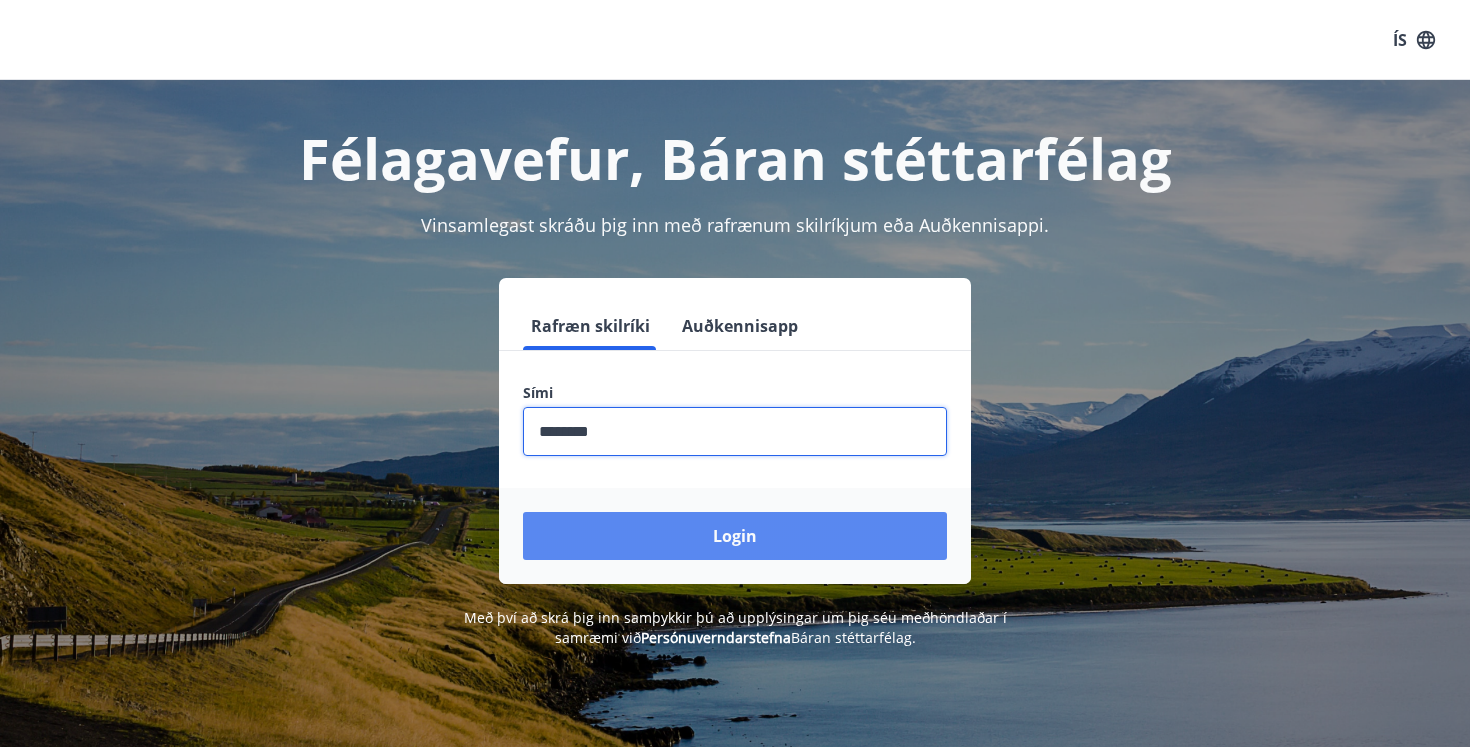 click on "Login" at bounding box center (735, 536) 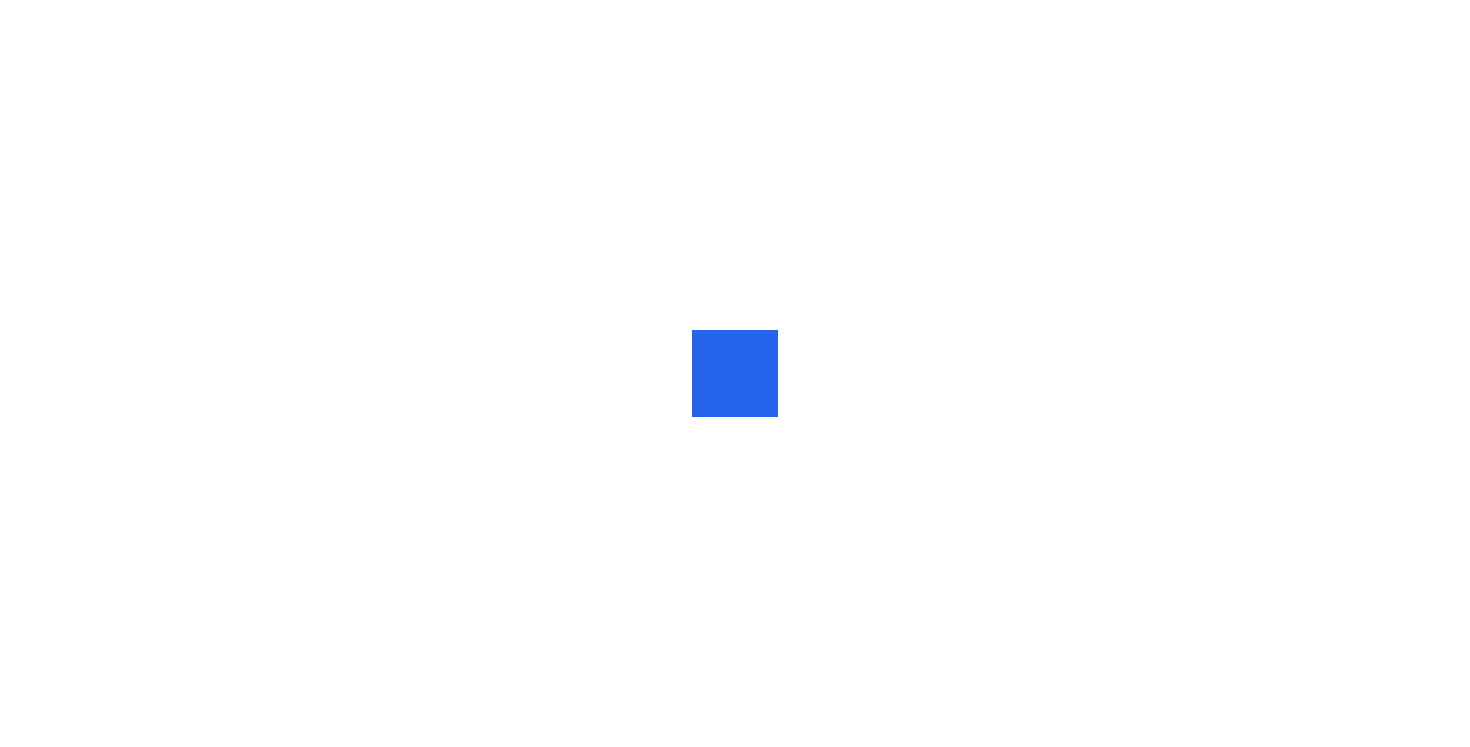 scroll, scrollTop: 0, scrollLeft: 0, axis: both 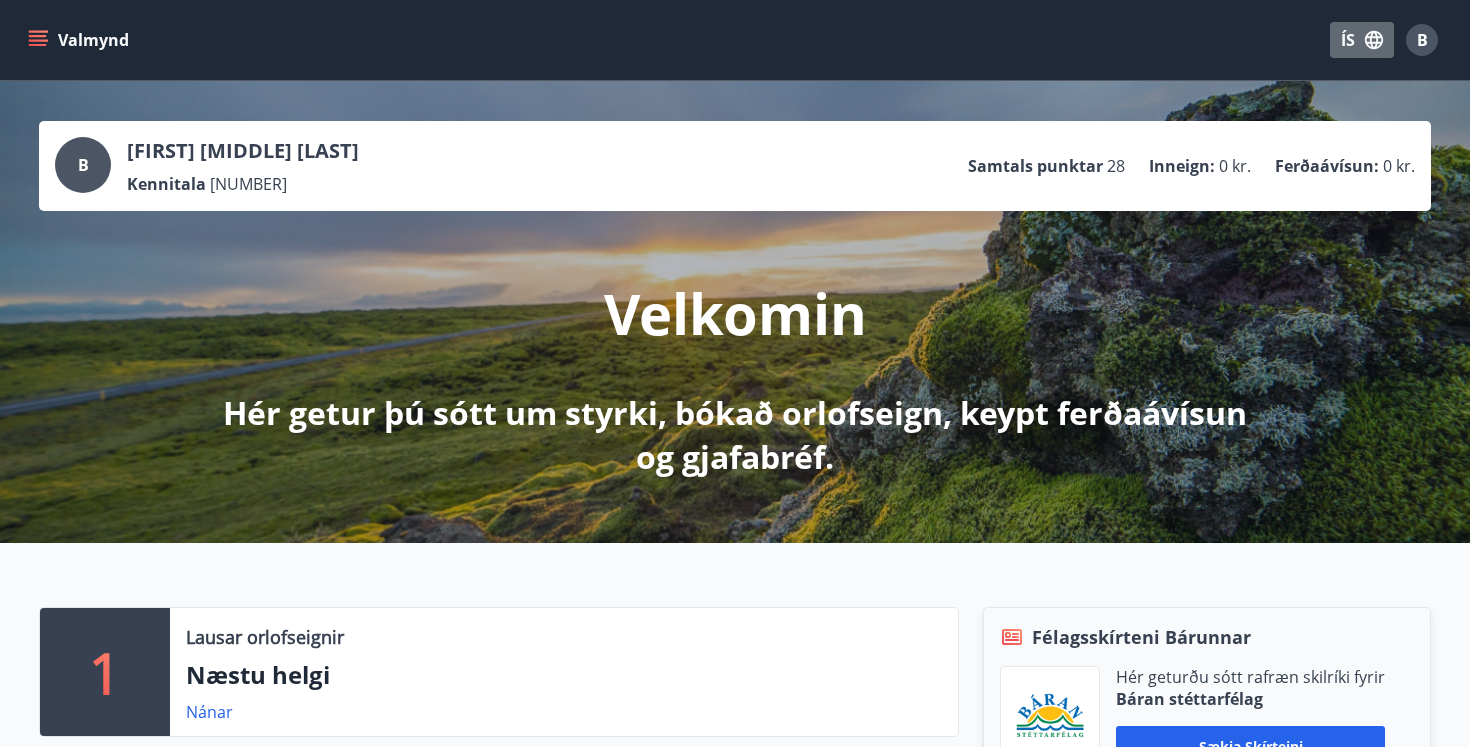 click 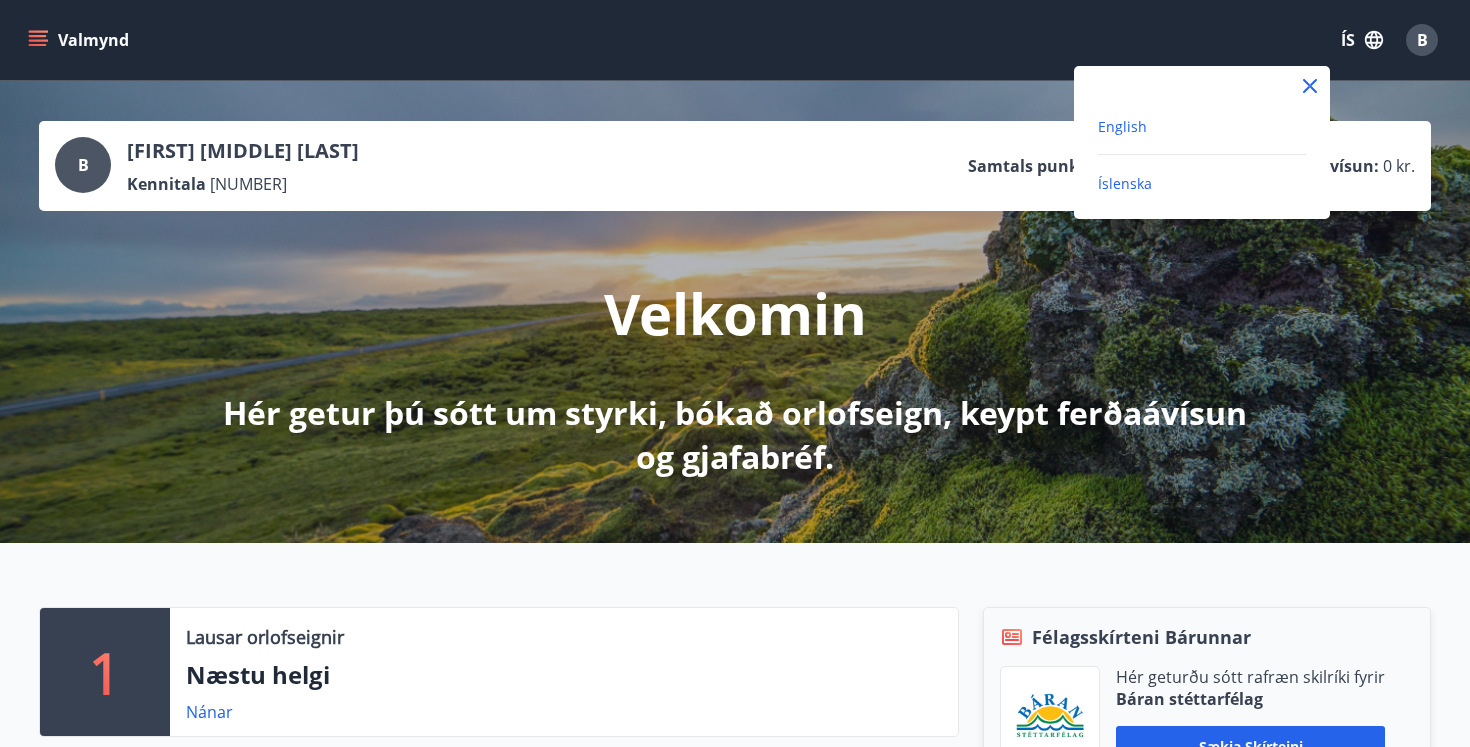 click on "English" at bounding box center [1122, 126] 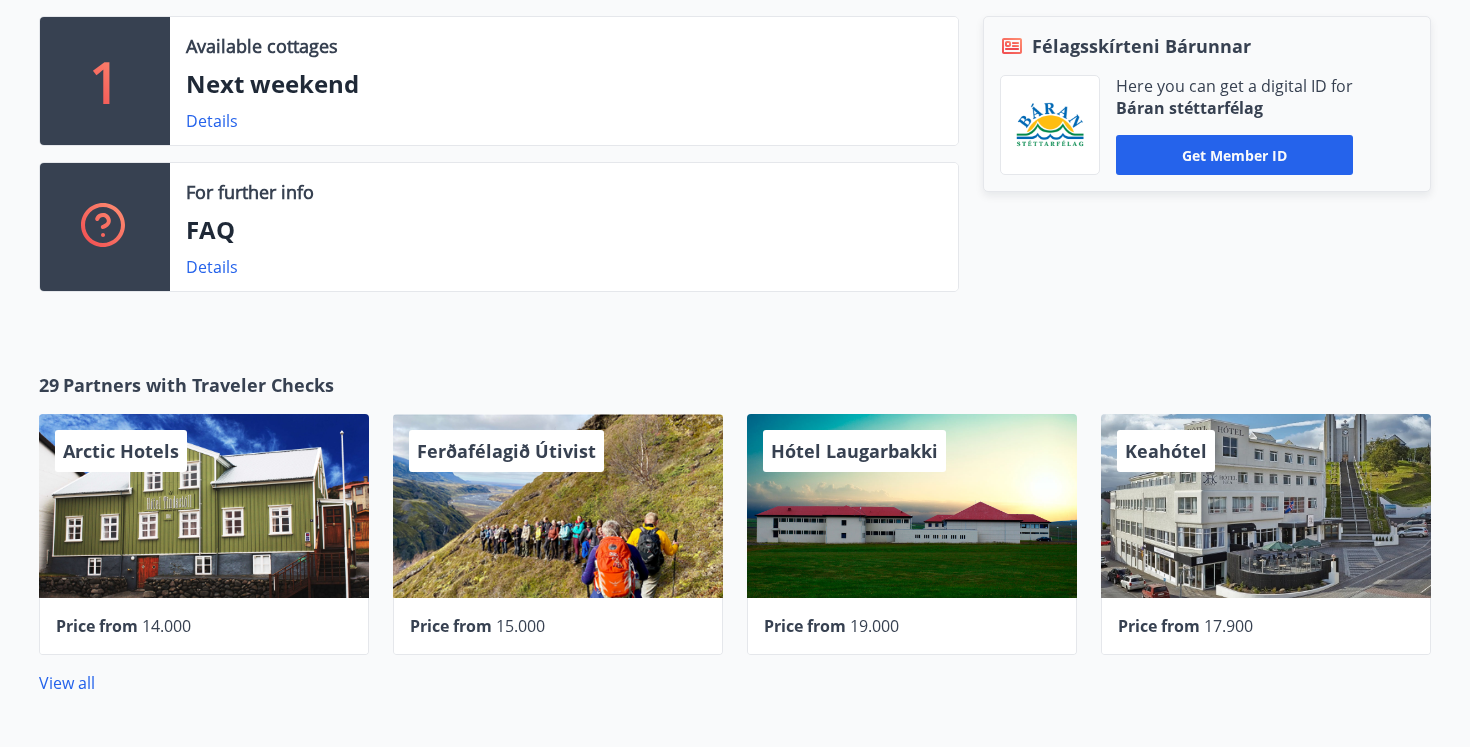 scroll, scrollTop: 588, scrollLeft: 0, axis: vertical 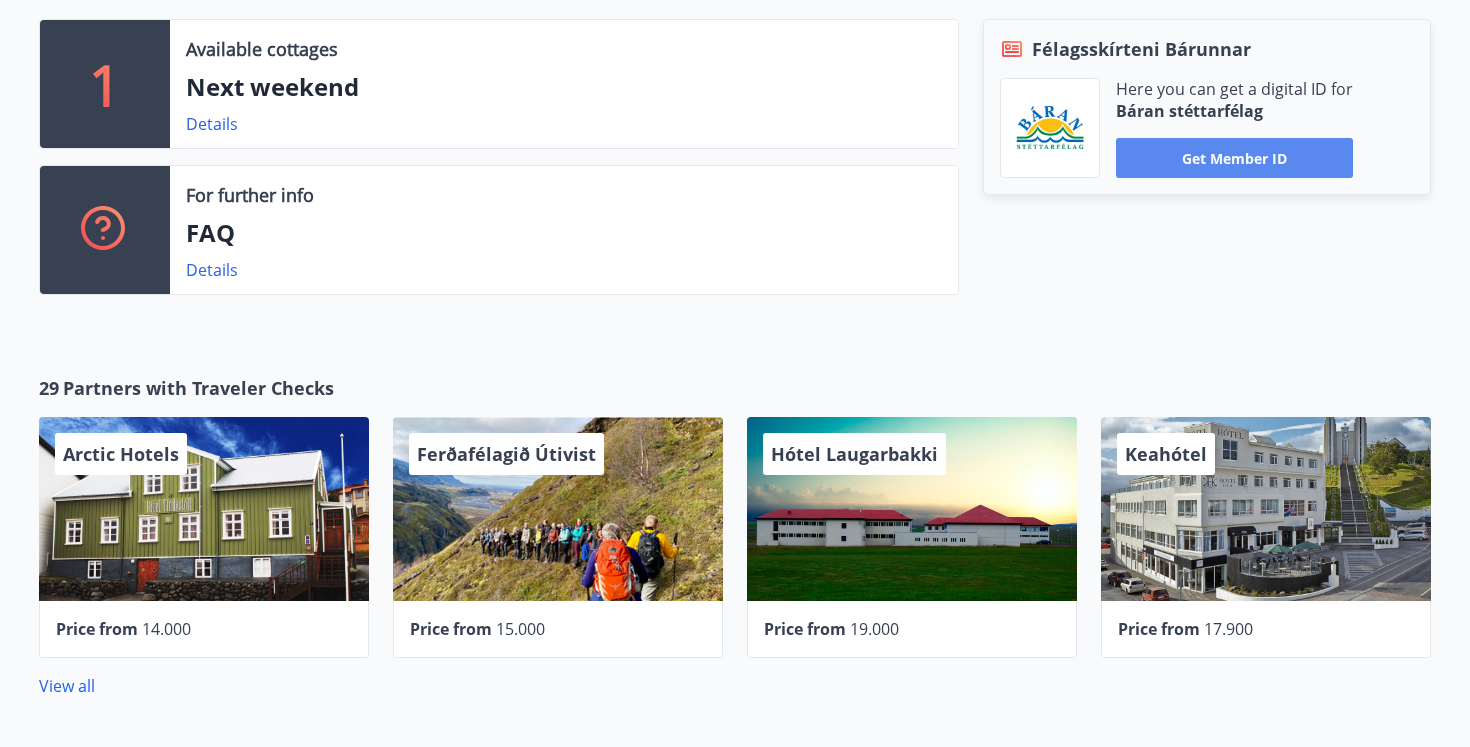 click on "Get member ID" at bounding box center [1234, 158] 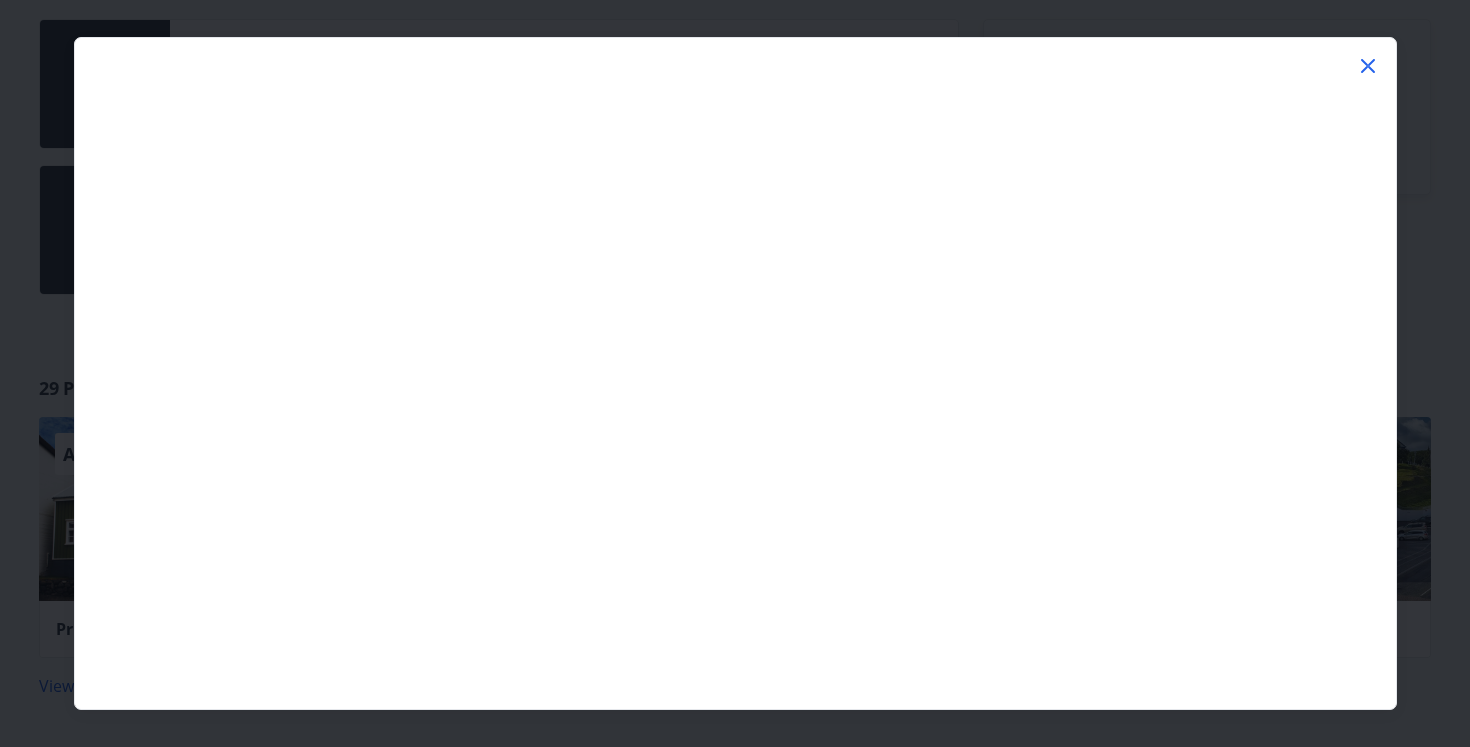 click 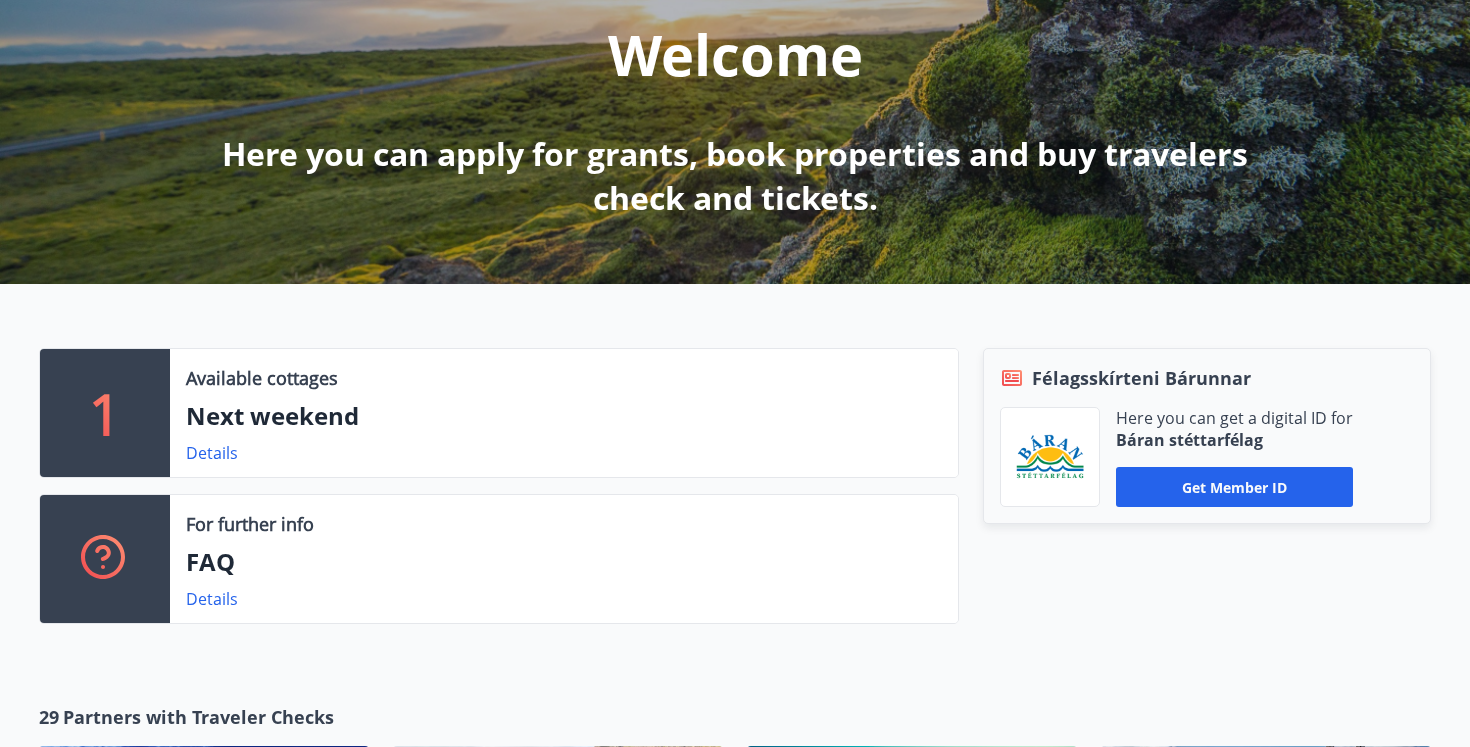 scroll, scrollTop: 0, scrollLeft: 0, axis: both 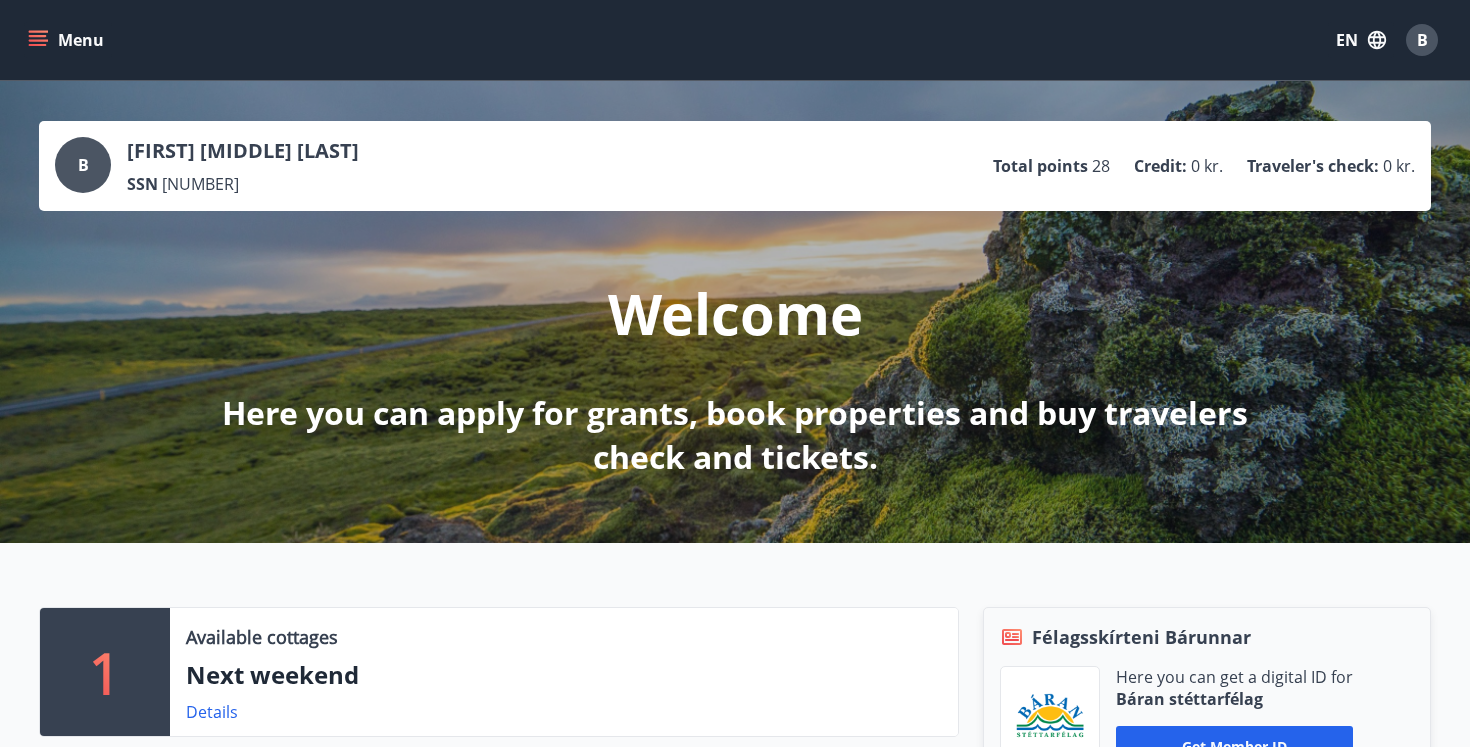 click on "Menu" at bounding box center [68, 40] 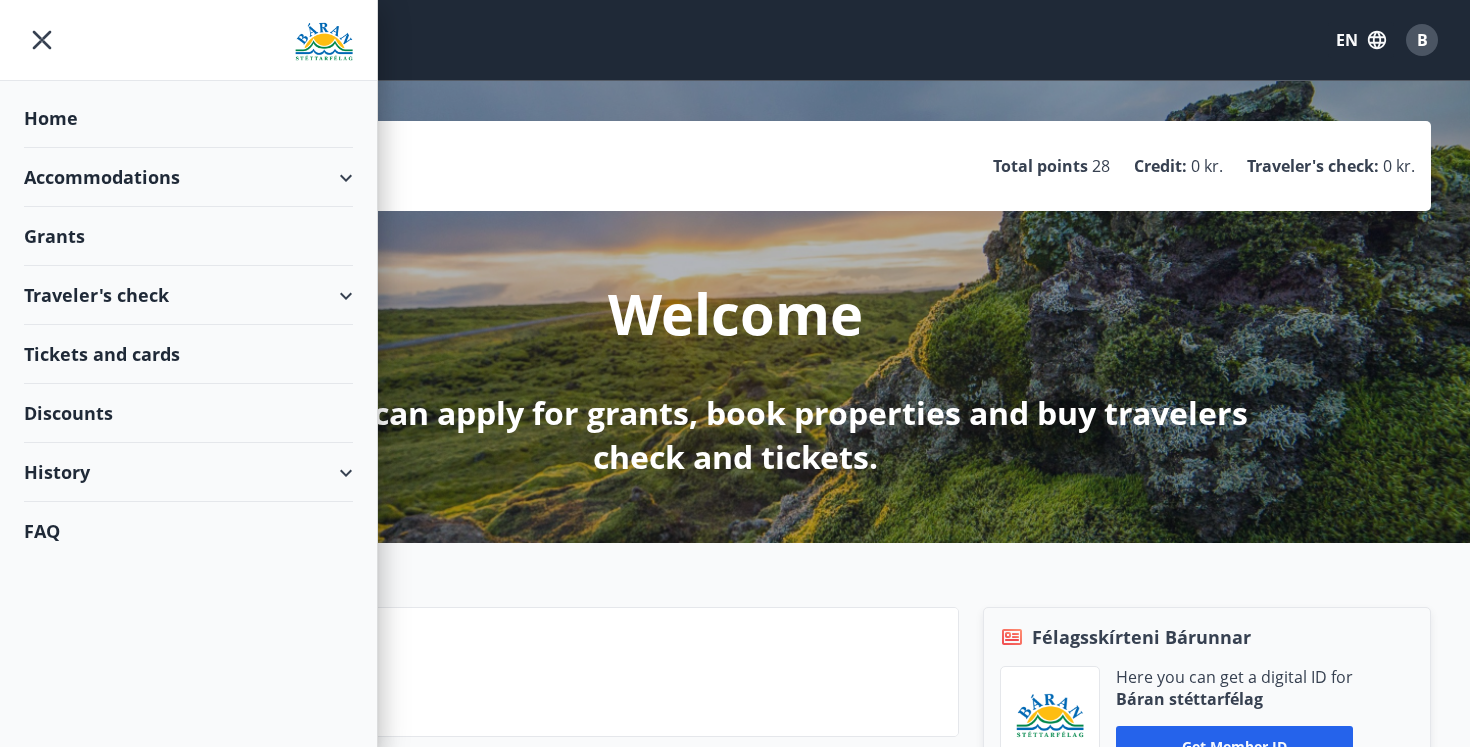 click on "Grants" at bounding box center [188, 118] 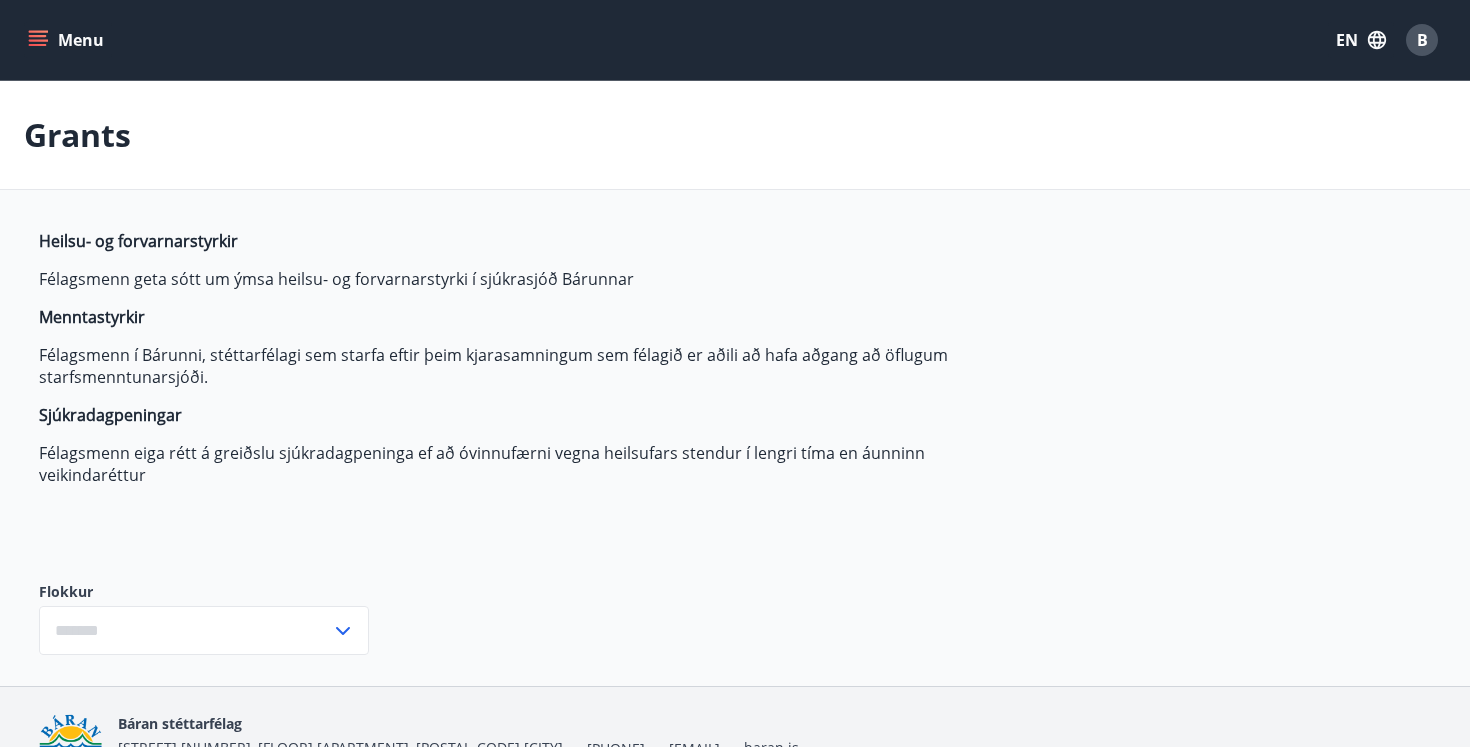 type on "***" 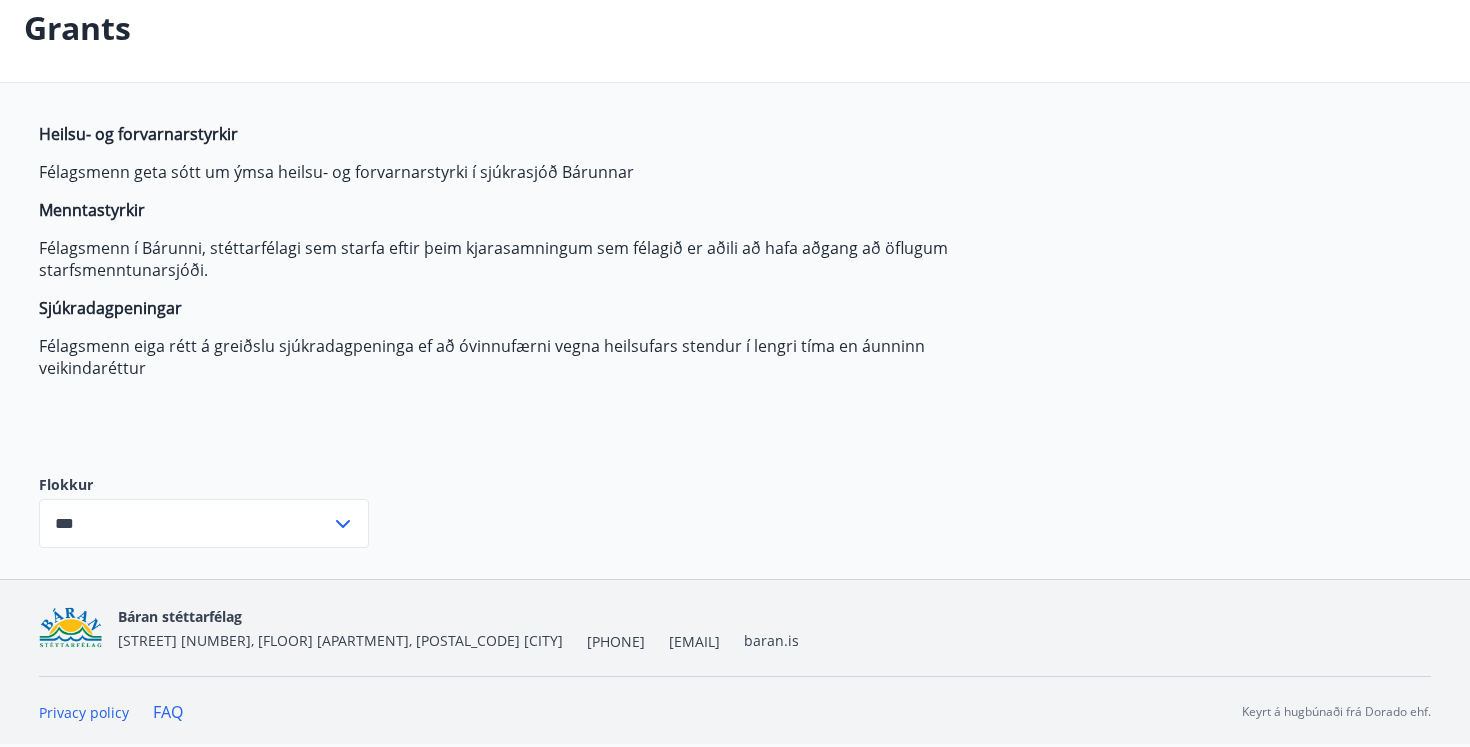 scroll, scrollTop: 20, scrollLeft: 0, axis: vertical 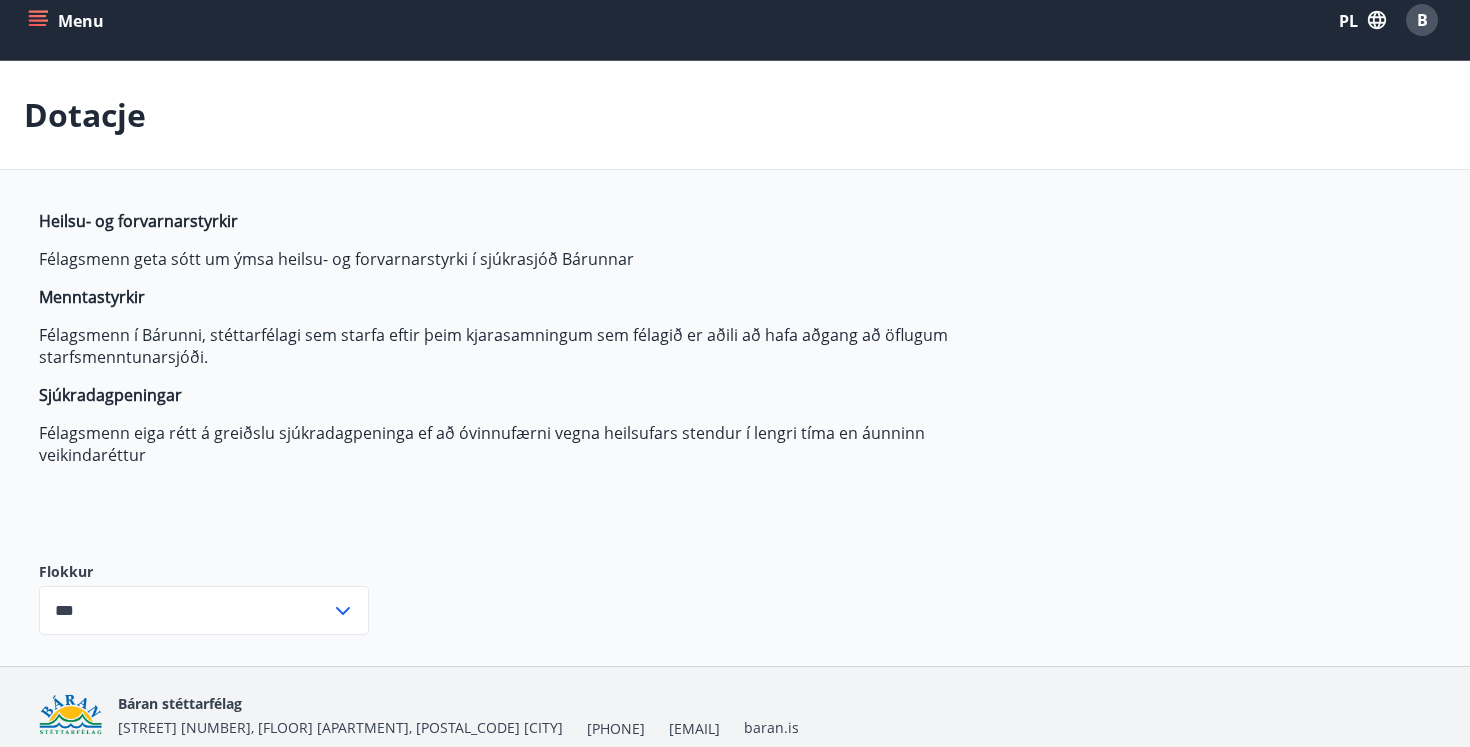 click on "Heilsu- og forvarnarstyrkir
Félagsmenn geta sótt um ýmsa heilsu- og forvarnarstyrki í sjúkrasjóð Bárunnar
Menntastyrkir
Félagsmenn í Bárunni, stéttarfélagi sem starfa eftir þeim kjarasamningum sem félagið er aðili að hafa aðgang að öflugum starfsmenntunarsjóði.
Sjúkradagpeningar
Félagsmenn eiga rétt á greiðslu sjúkradagpeninga ef að óvinnufærni vegna heilsufars stendur í lengri tíma en áunninn veikindaréttur
Flokkur *** ​" at bounding box center [735, 438] 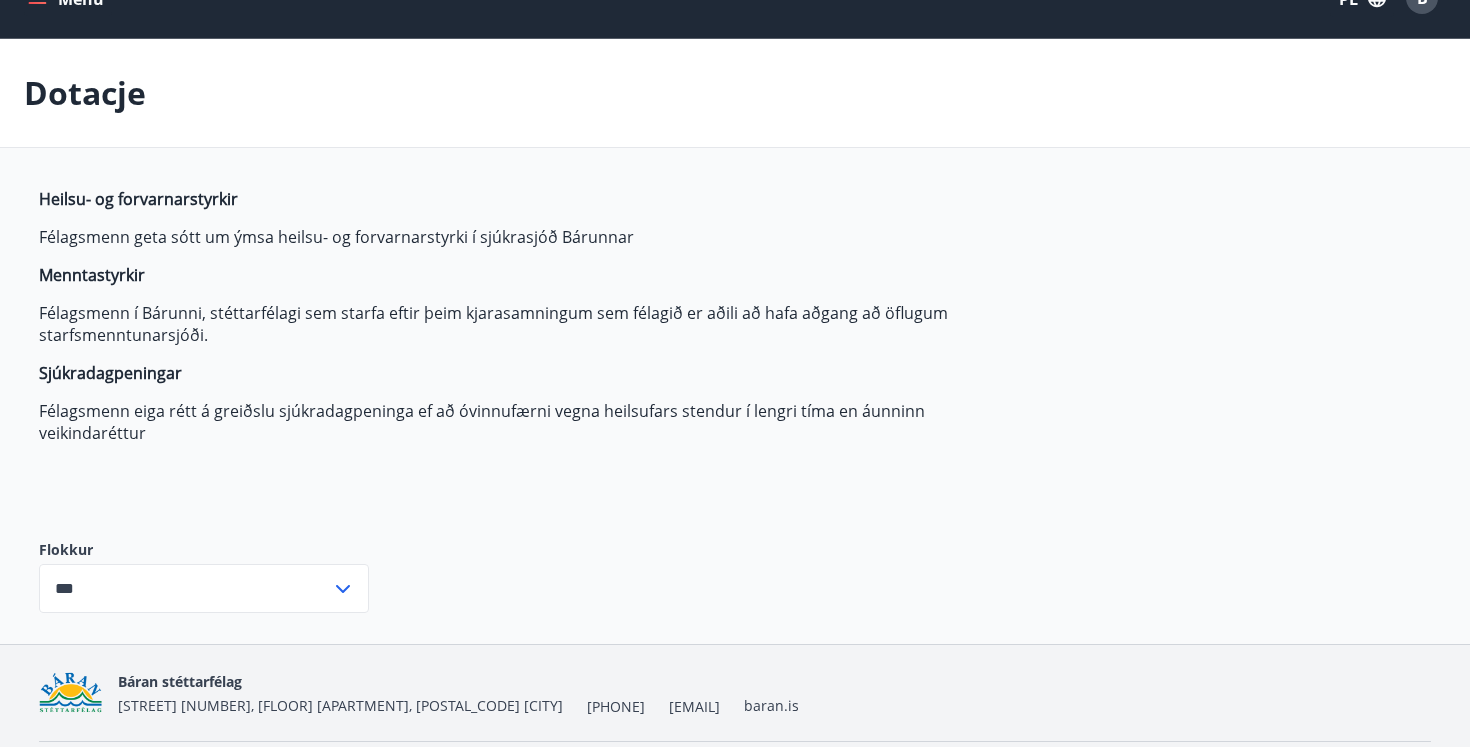 scroll, scrollTop: 0, scrollLeft: 0, axis: both 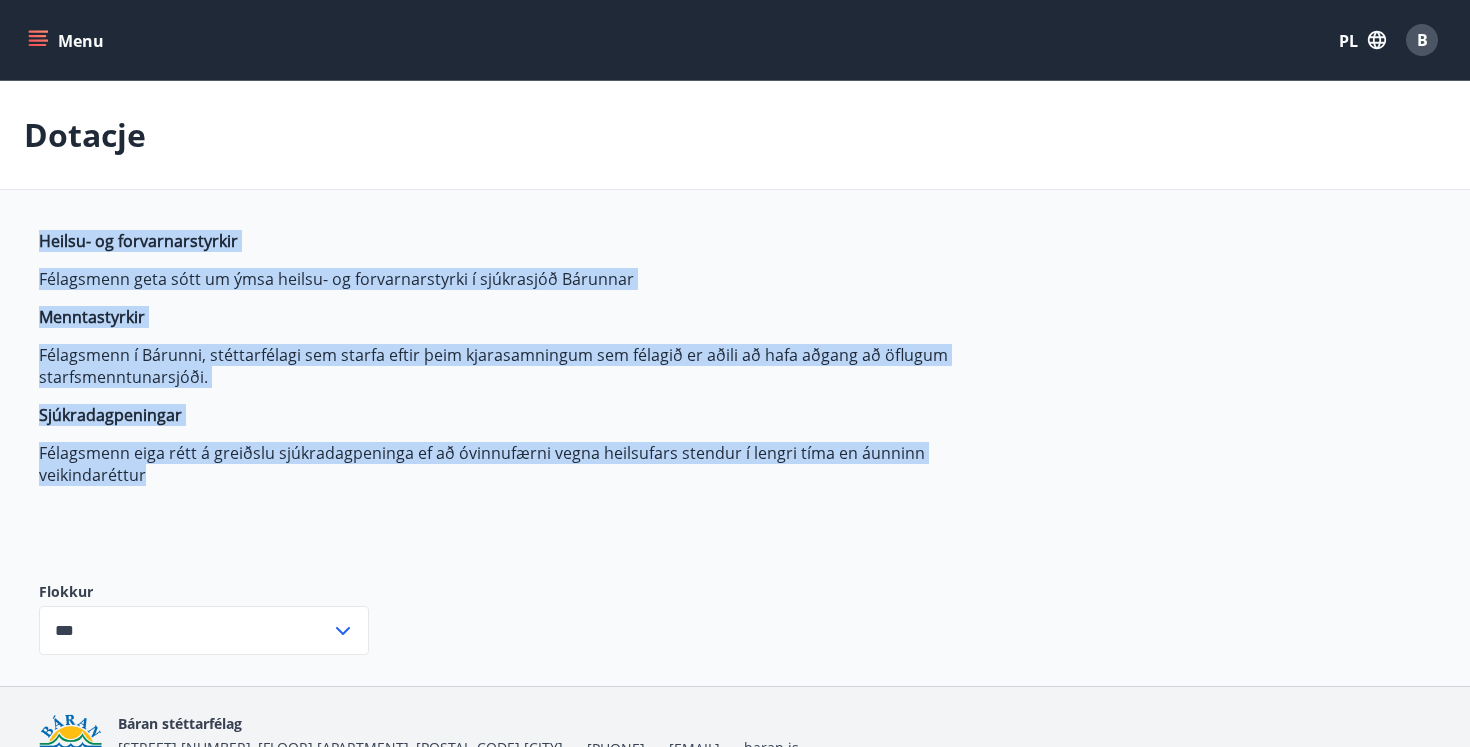 drag, startPoint x: 237, startPoint y: 477, endPoint x: 25, endPoint y: 240, distance: 317.9827 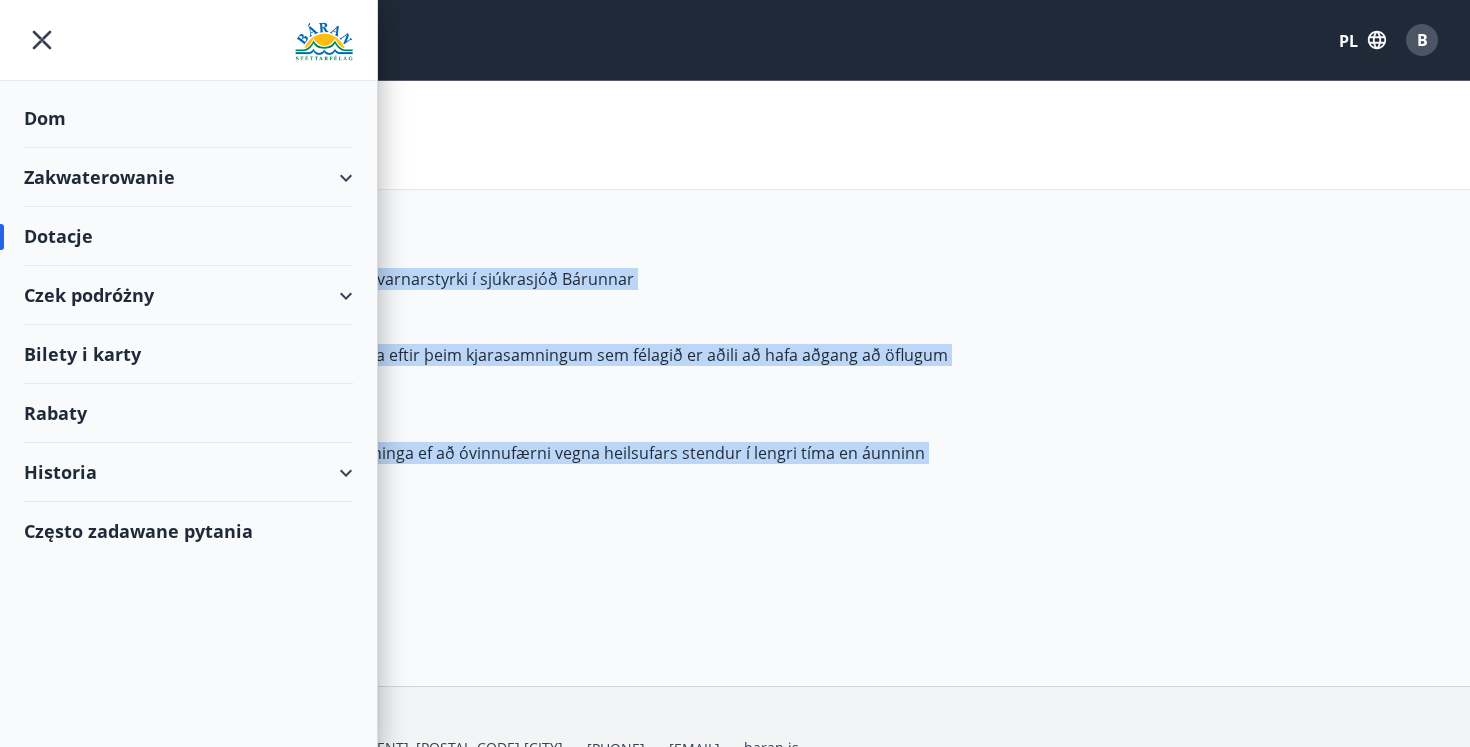 click on "Zakwaterowanie" at bounding box center [99, 177] 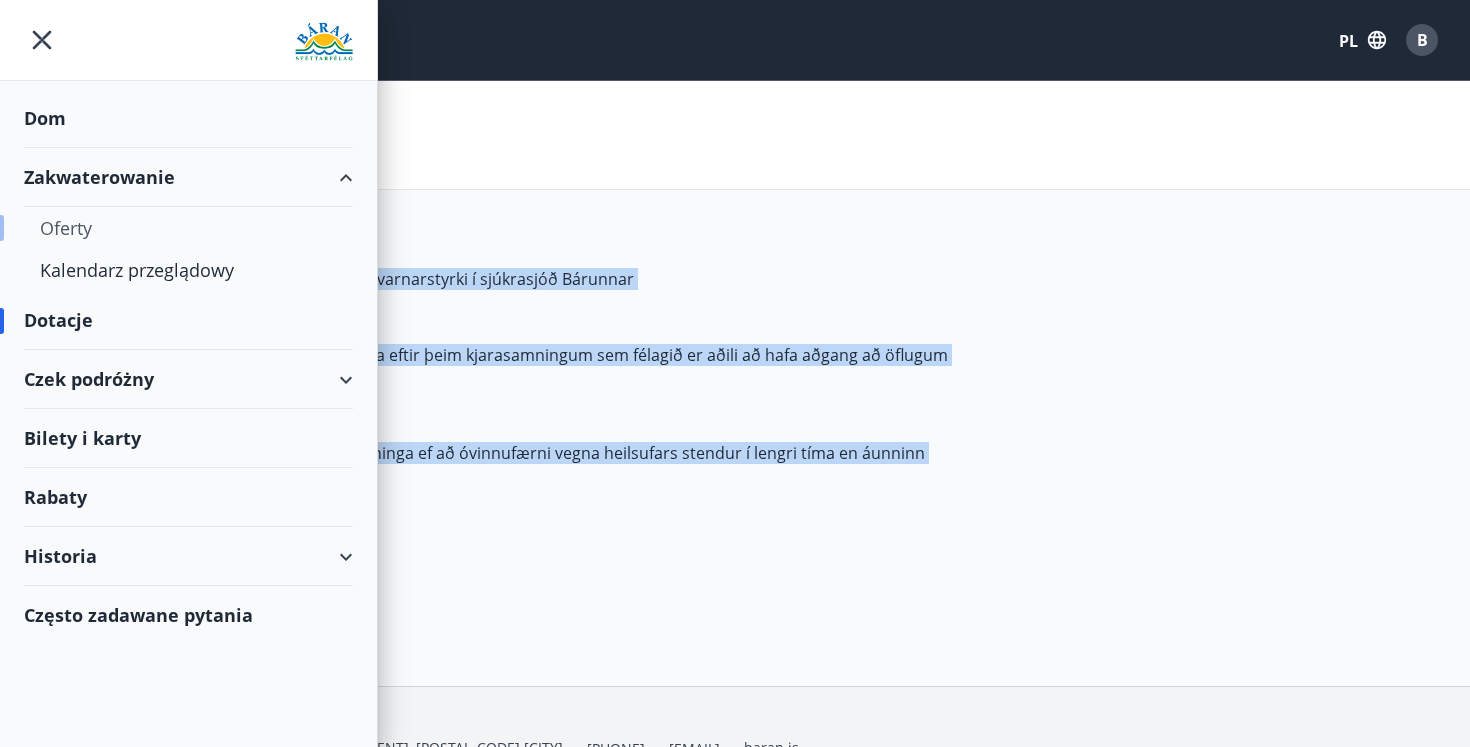 click on "Oferty" at bounding box center (188, 228) 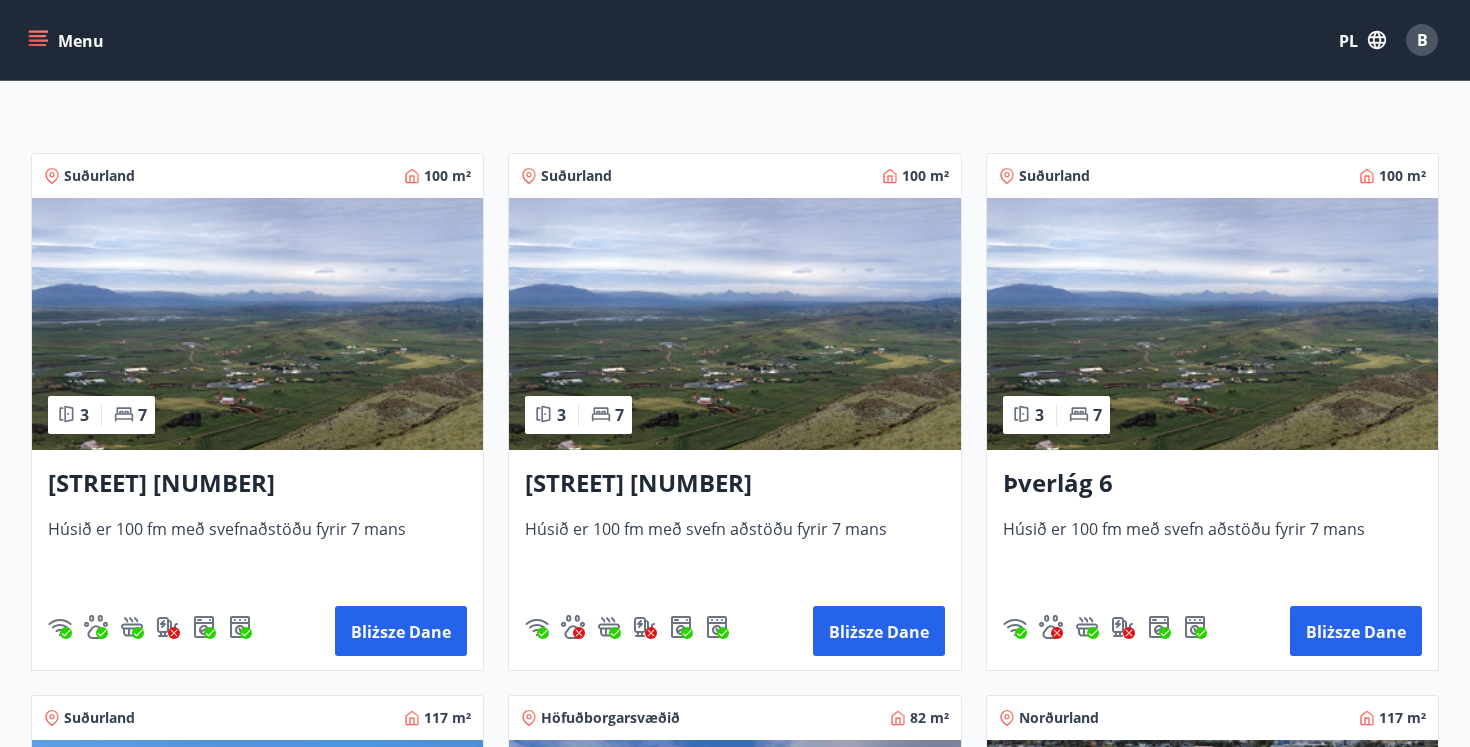 scroll, scrollTop: 307, scrollLeft: 0, axis: vertical 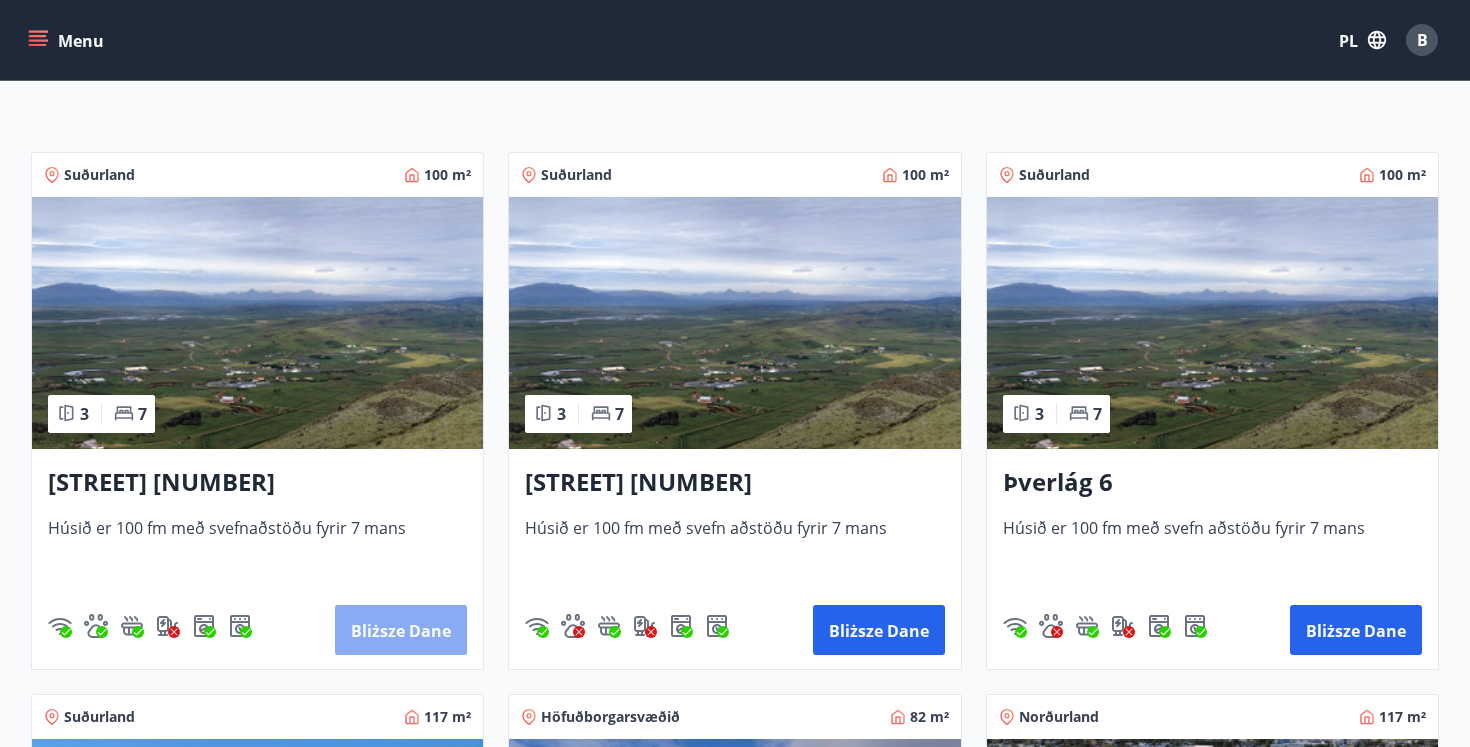 click on "Bliższe dane" at bounding box center (401, 630) 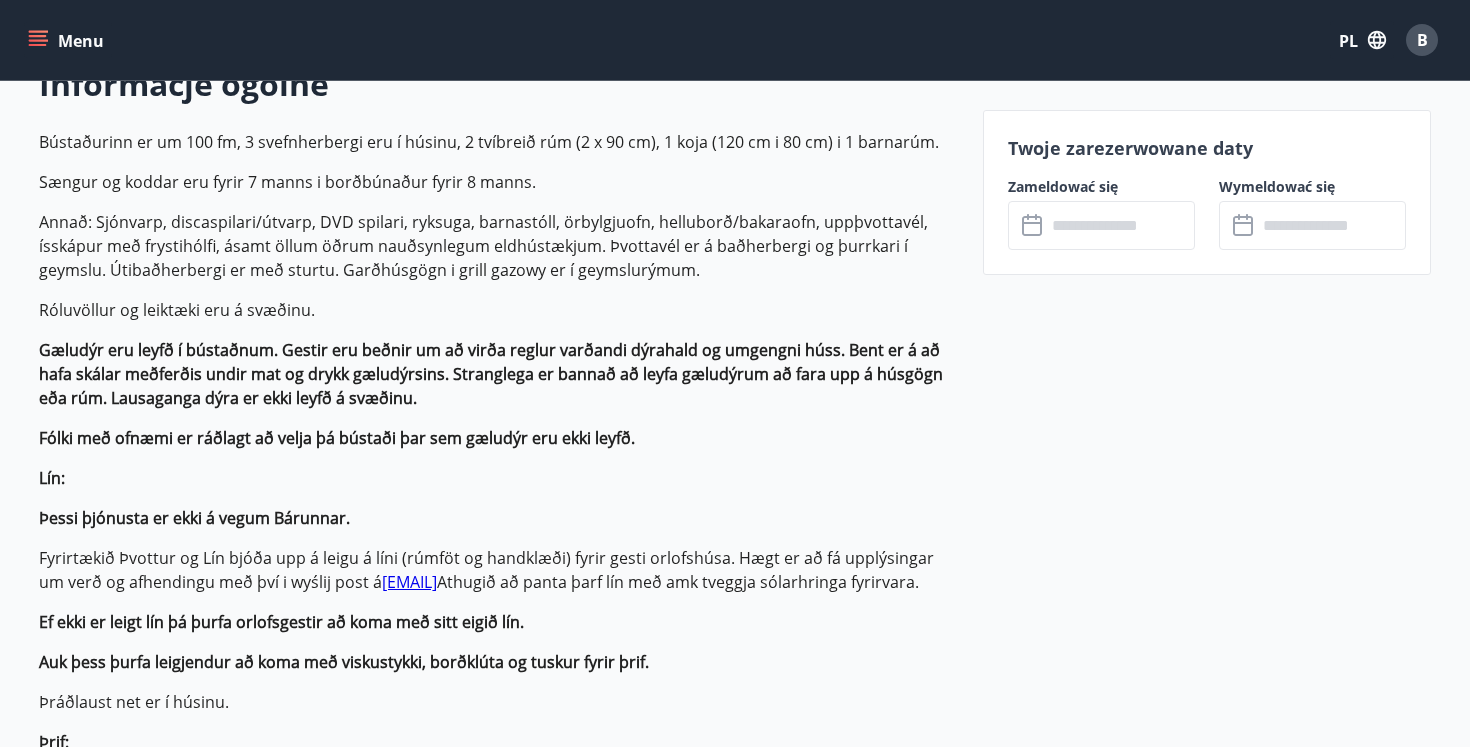 scroll, scrollTop: 611, scrollLeft: 0, axis: vertical 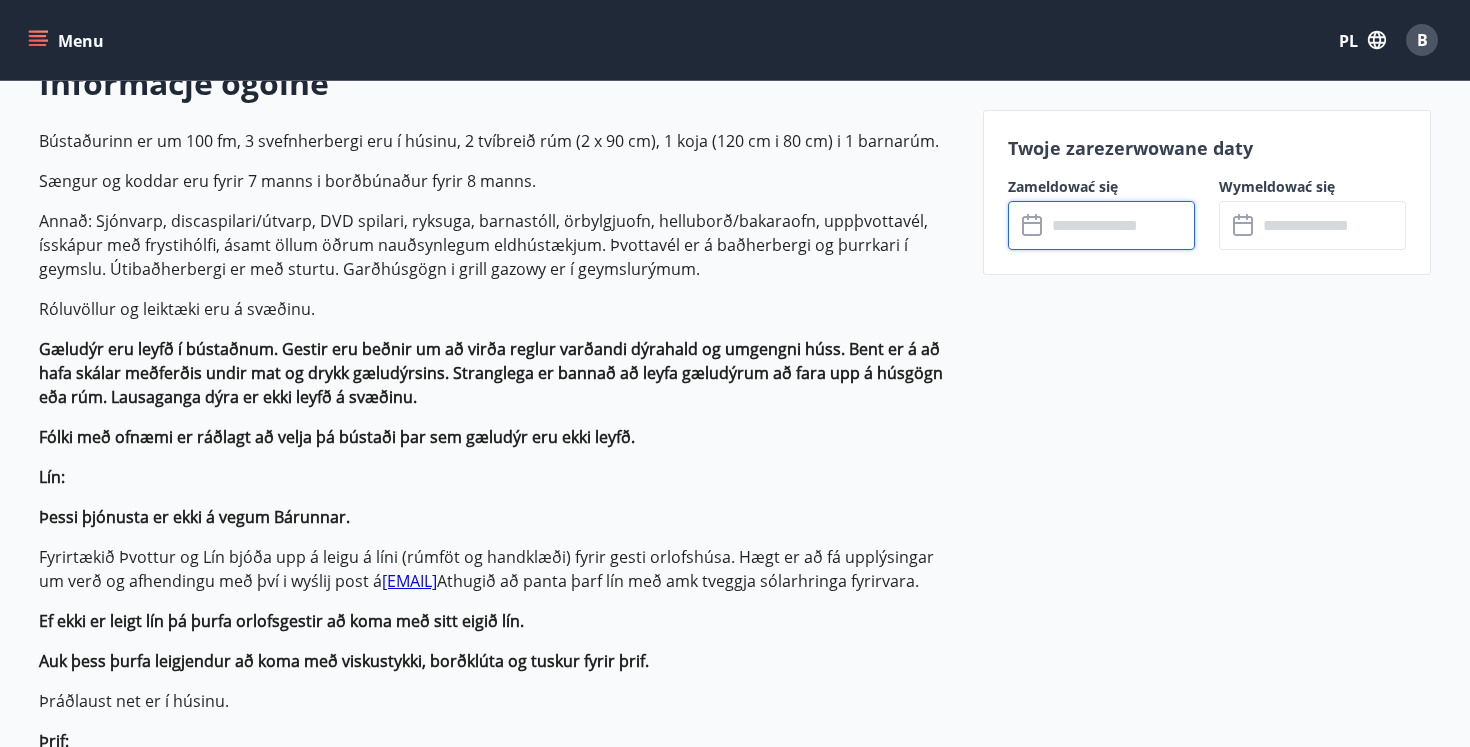 click at bounding box center (1120, 225) 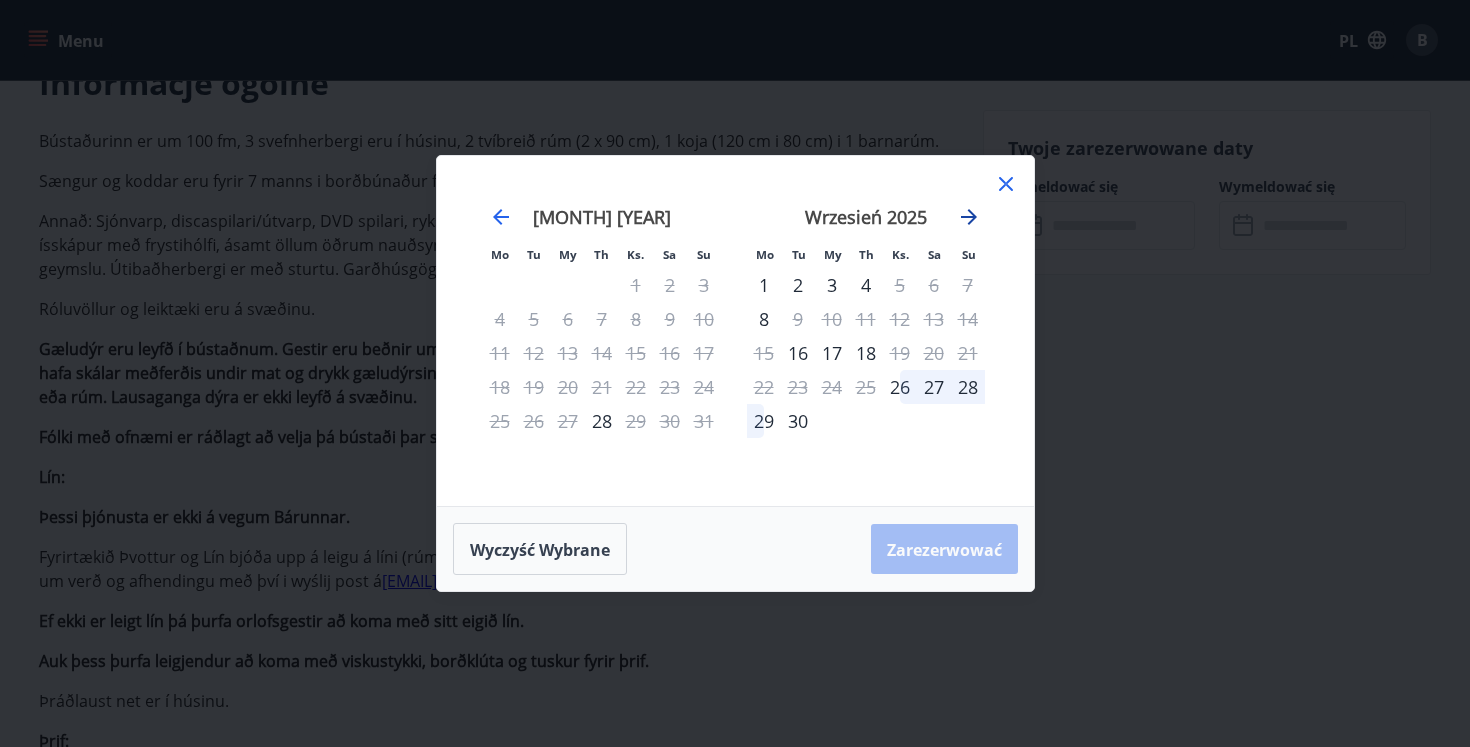 click 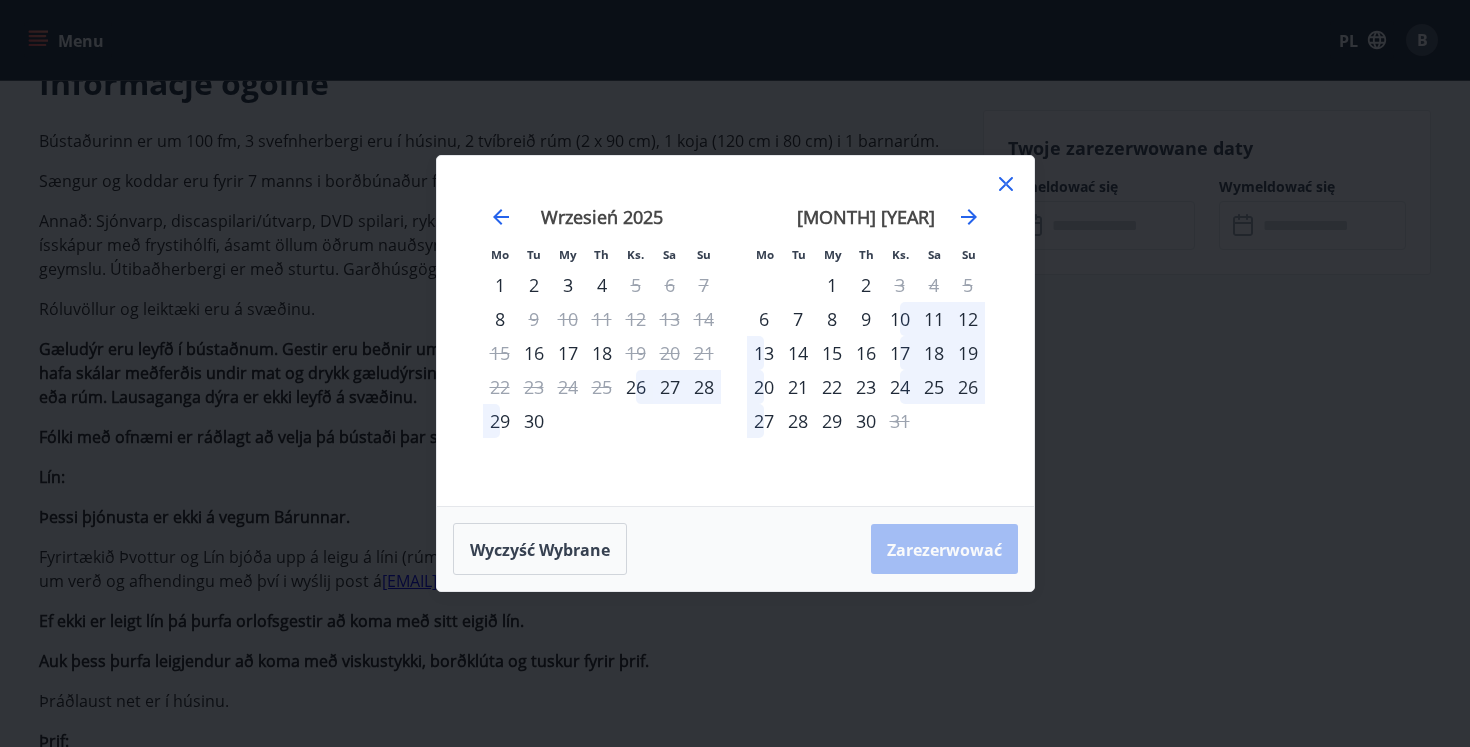 click on "Mo Tu My Th Ks. Sa Su Mo Tu My Th Ks. Sa Su [MONTH] [YEAR] 1 2 3 4 5 6 7 8 9 10 11 12 13 14 15 16 17 18 19 20 21 22 23 24 25 26 27 28 29 30 31 [MONTH] [YEAR] 1 2 3 4 5 6 7 8 9 10 11 12 13 14 15 16 17 18 19 20 21 22 23 24 25 26 27 28 29 30 [MONTH] [YEAR] 1 2 3 4 5 6 7 8 9 10 11 12 13 14 15 16 17 18 19 20 21 22 23 24 25 26 27 28 29 30 31 [MONTH] [YEAR] 1 2 3 4 5 6 7 8 9 10 11 12 13 14 15 16 17 18 19 20 21 22 23 24 25 26 27 28 29 30 Wyczyść wybrane Zarezerwować" at bounding box center (735, 373) 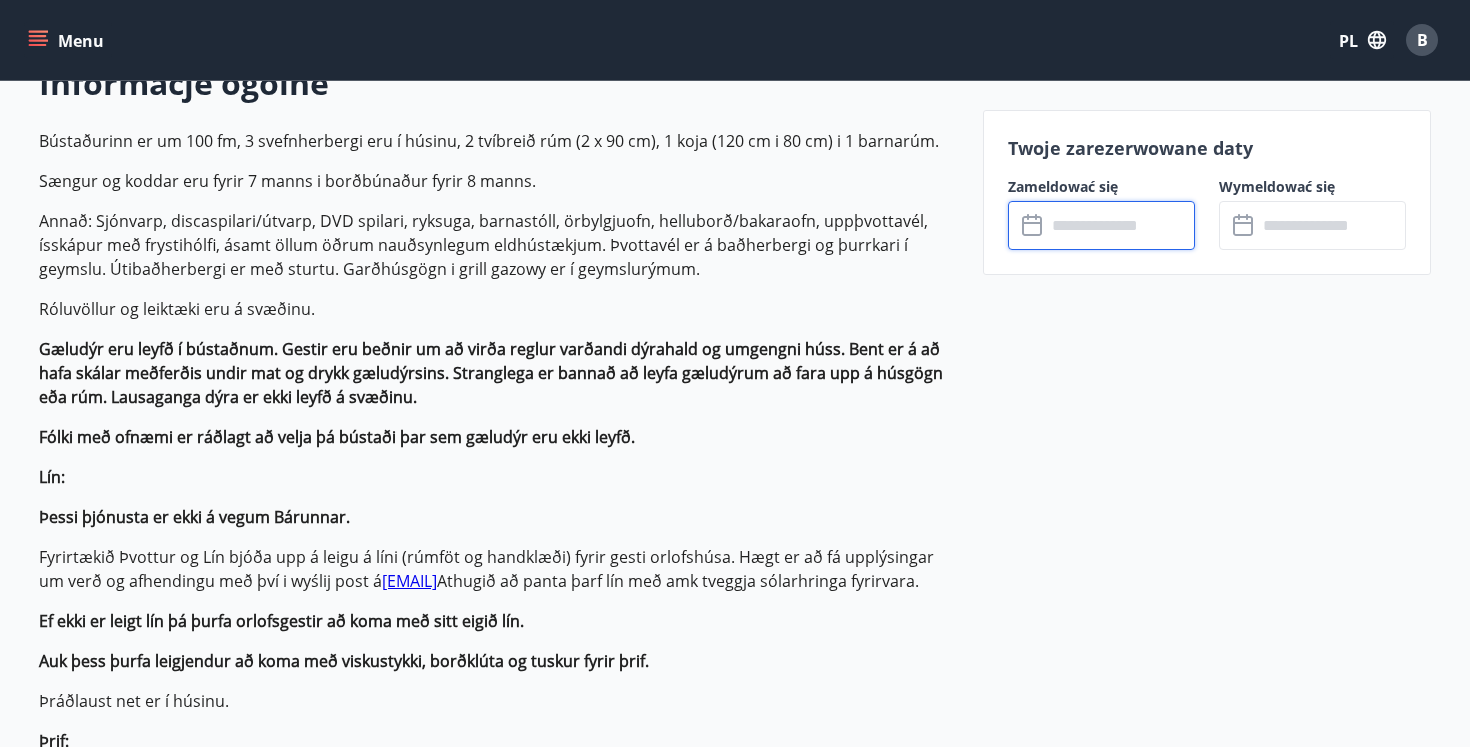 scroll, scrollTop: 0, scrollLeft: 0, axis: both 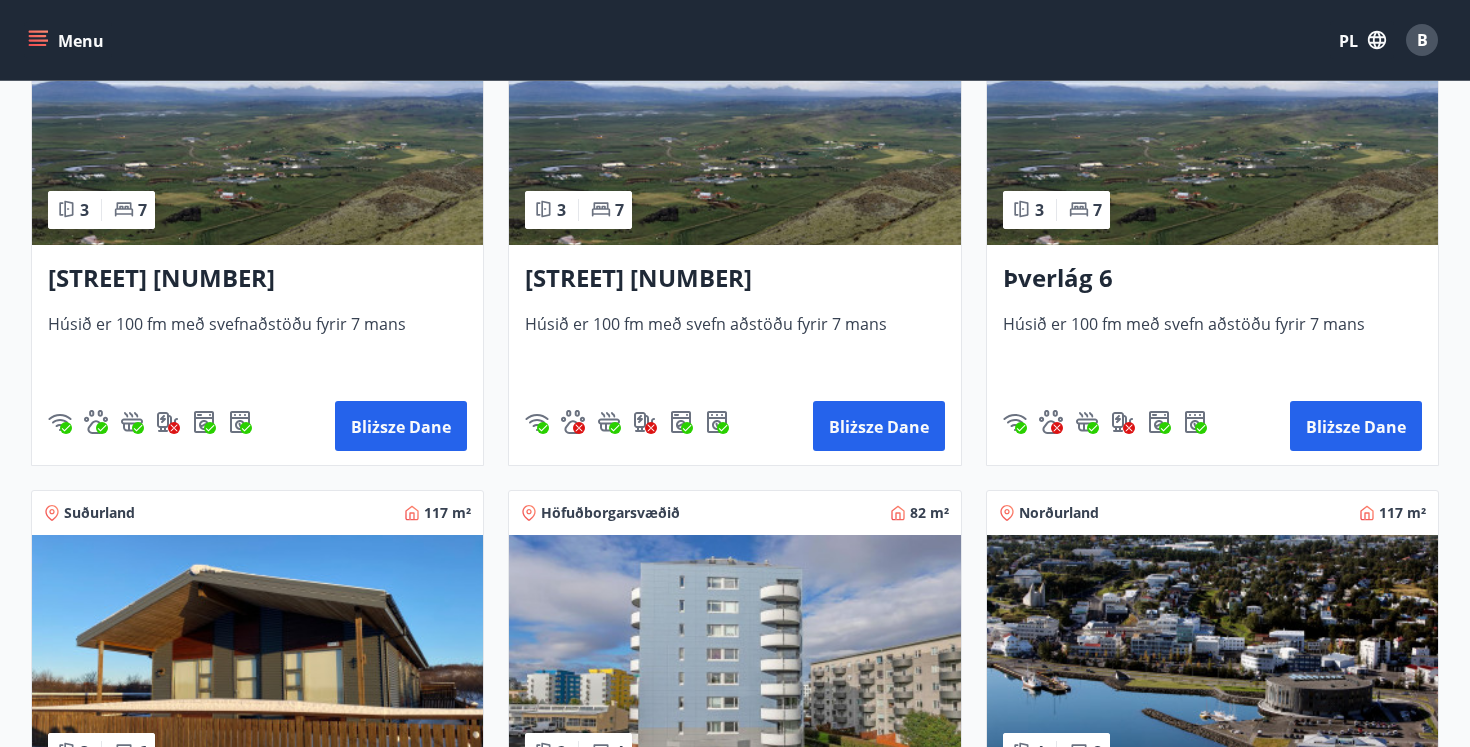 click at bounding box center (734, 119) 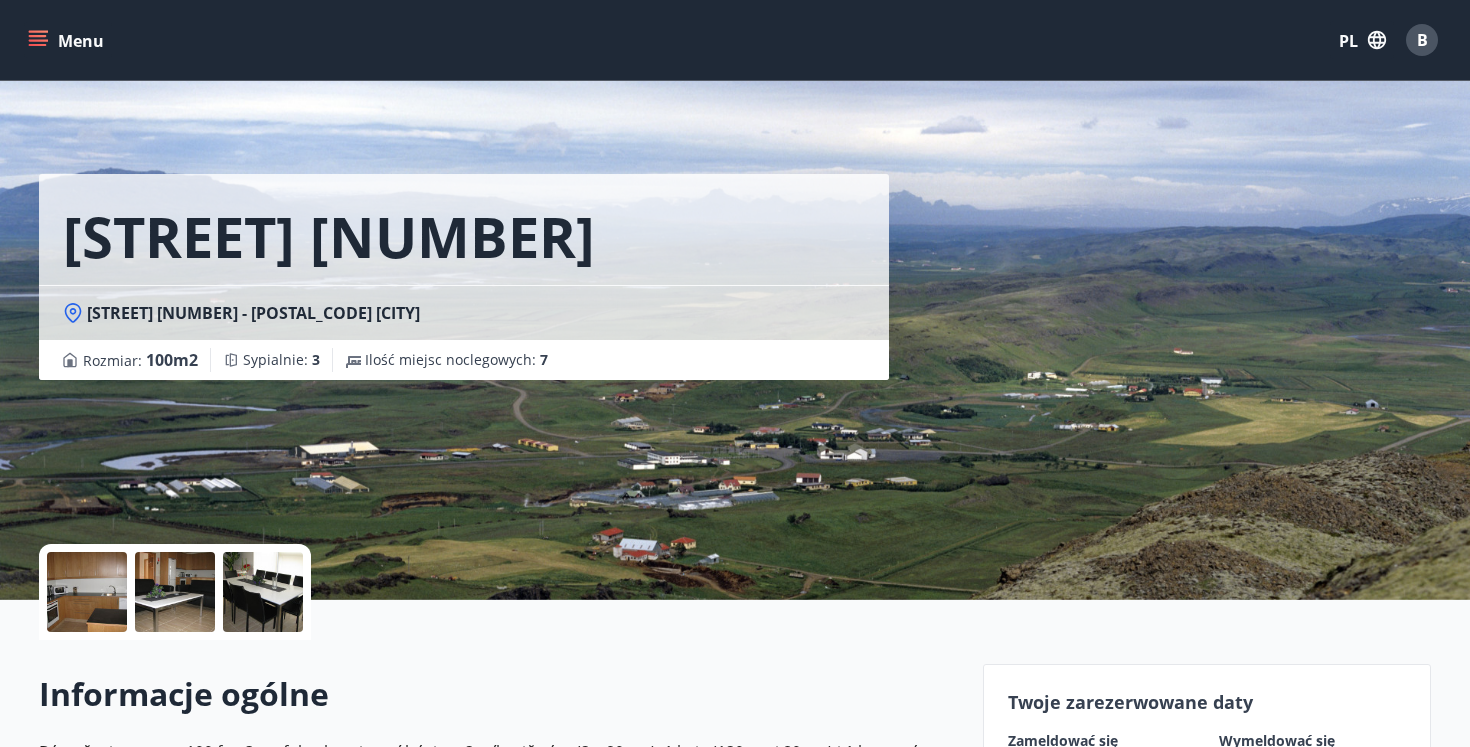 scroll, scrollTop: 535, scrollLeft: 0, axis: vertical 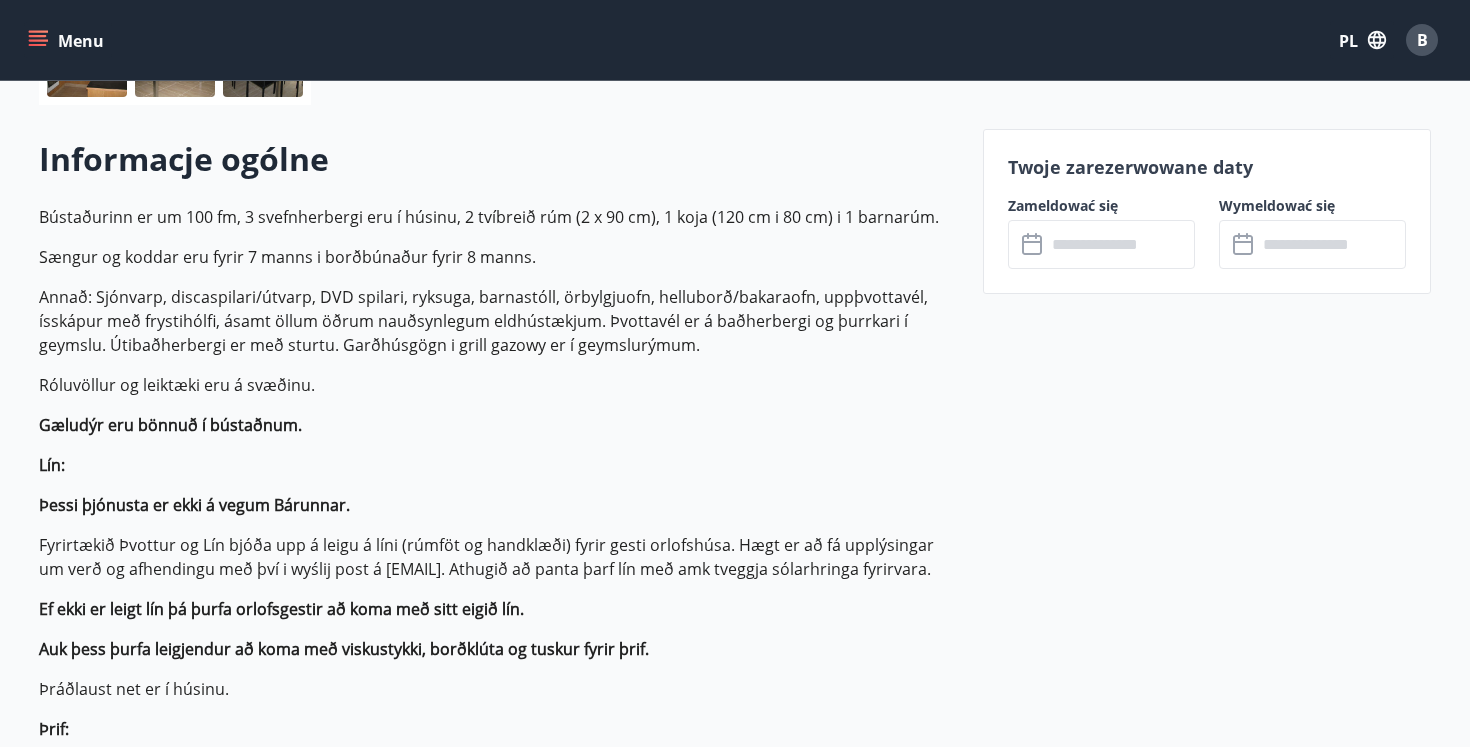 click at bounding box center (1120, 244) 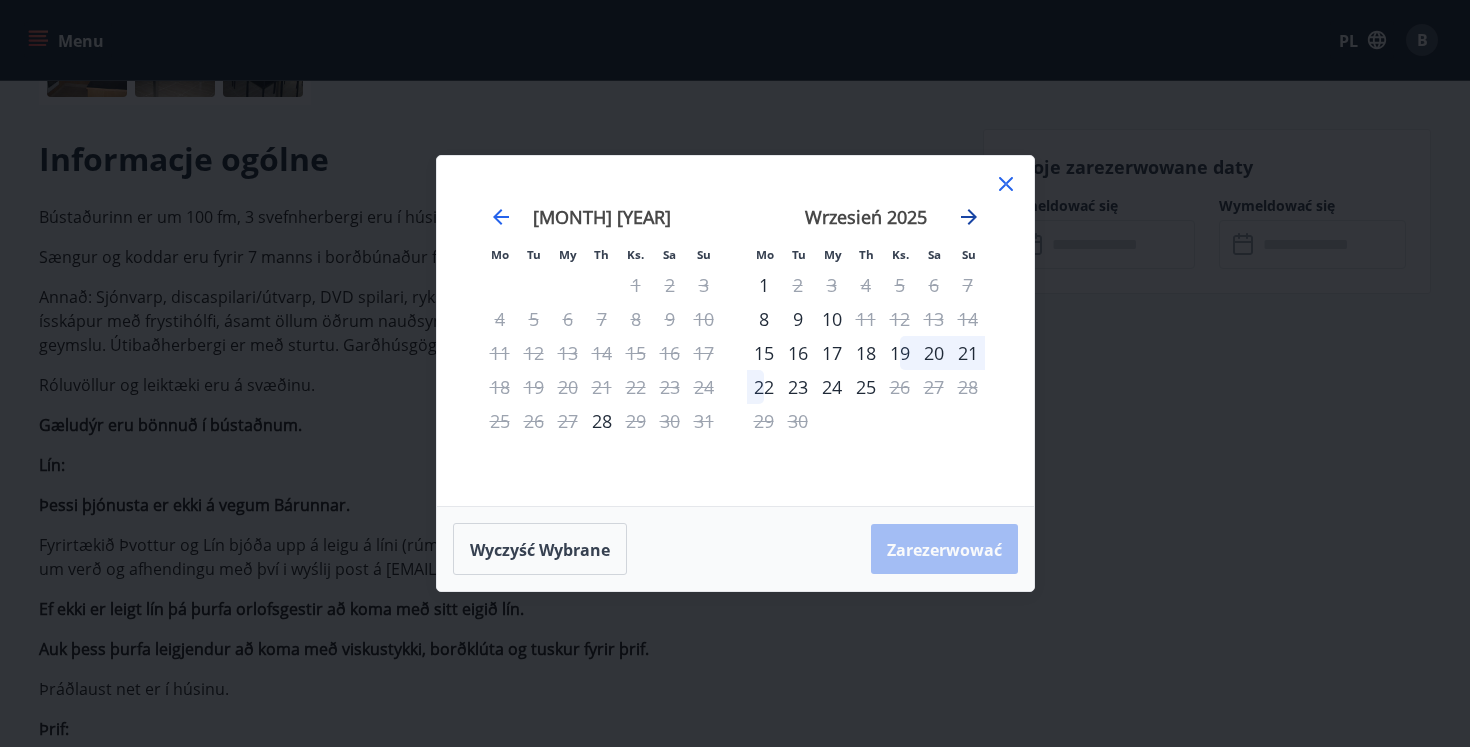 click 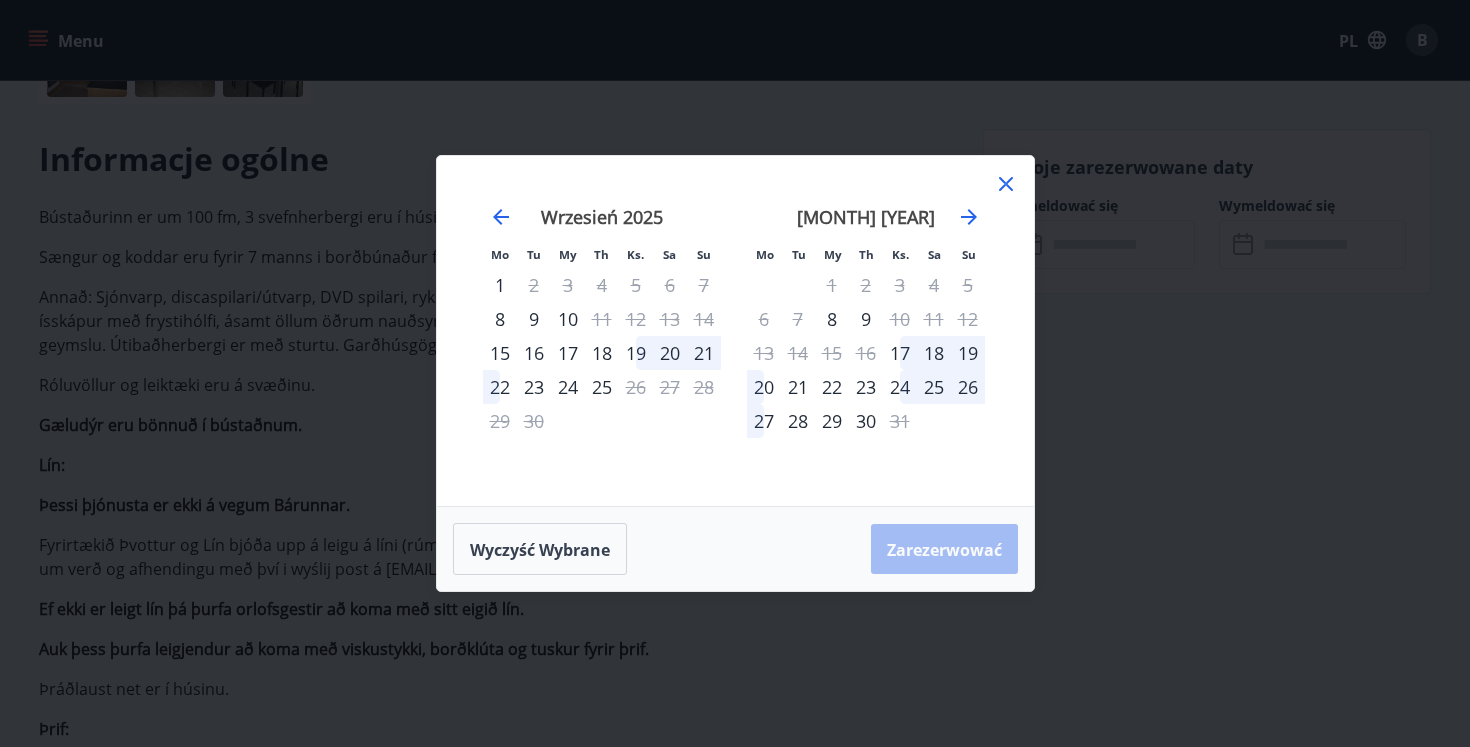 click 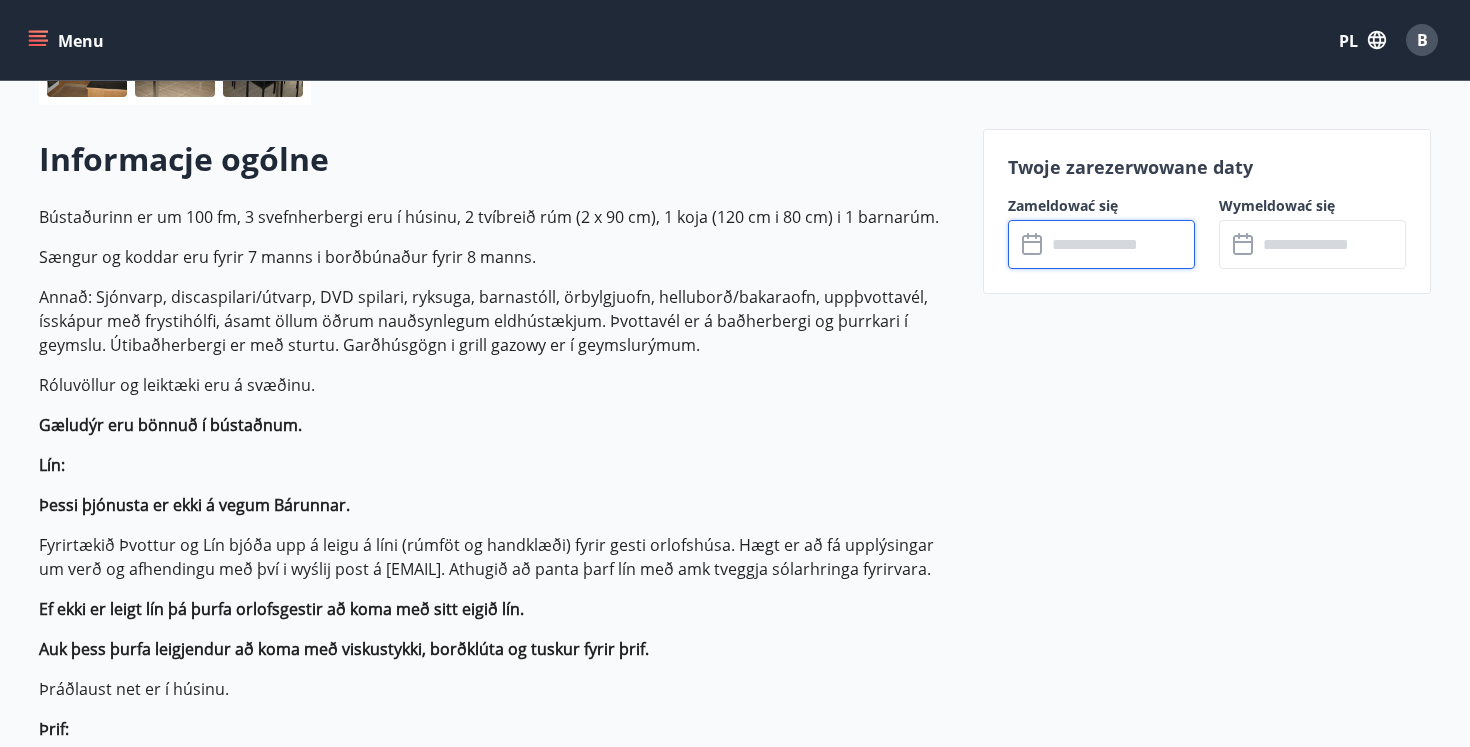 scroll, scrollTop: 0, scrollLeft: 0, axis: both 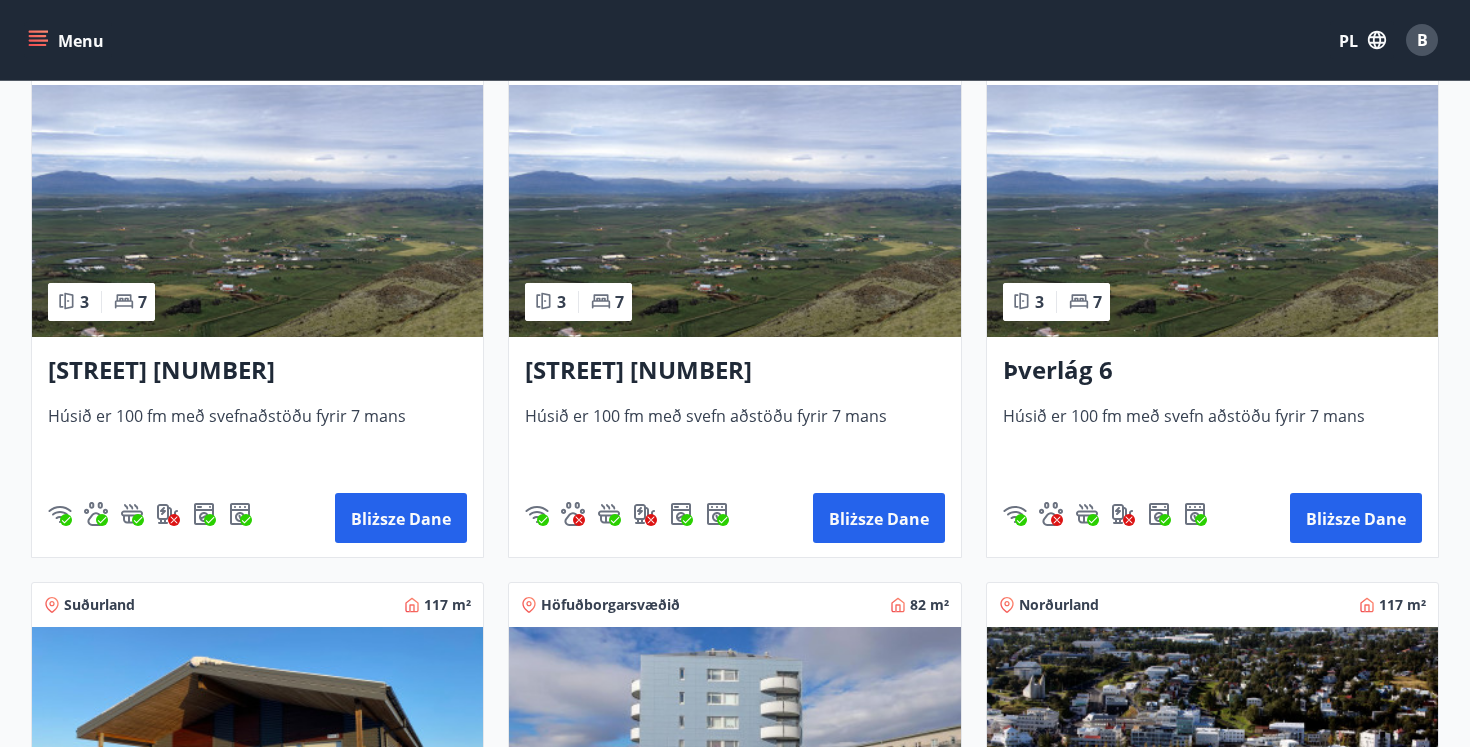 click at bounding box center (1212, 211) 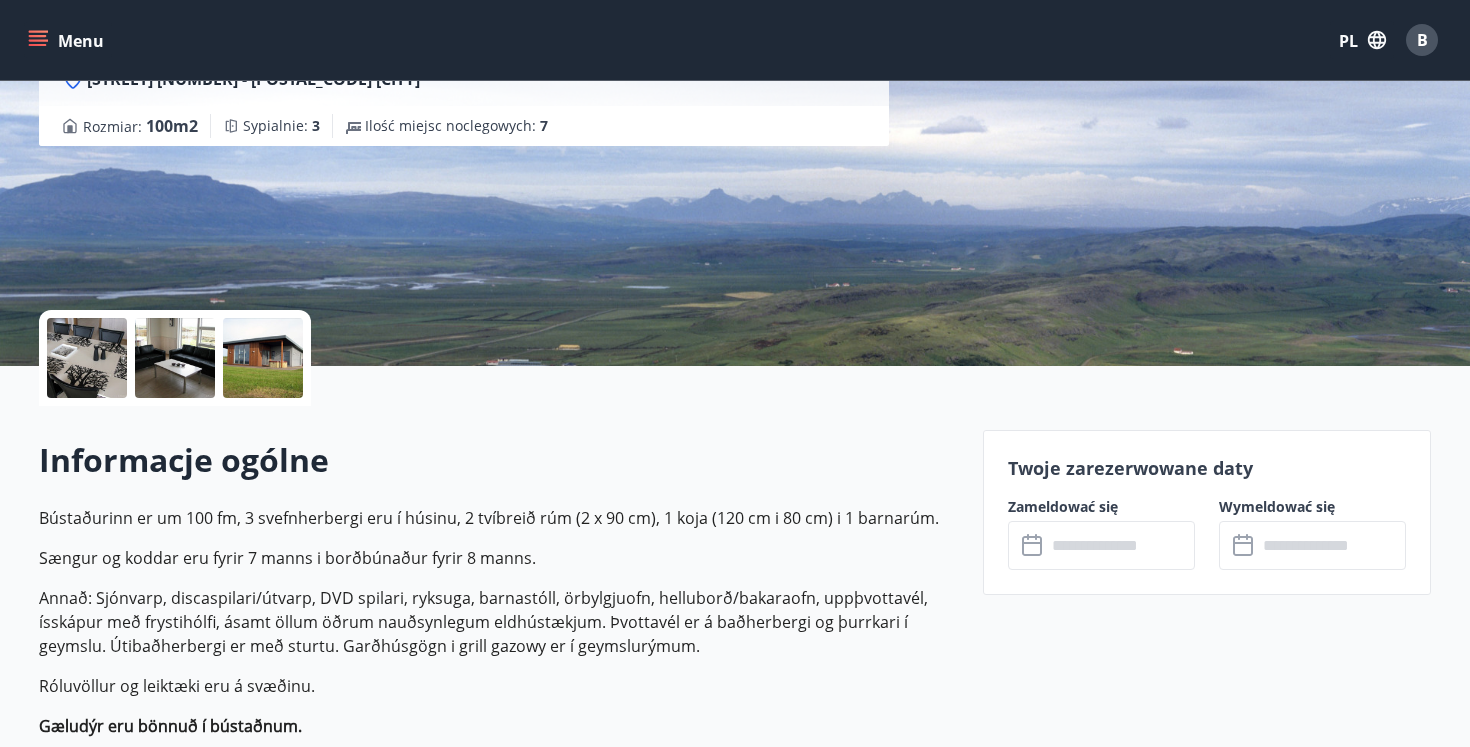 scroll, scrollTop: 389, scrollLeft: 0, axis: vertical 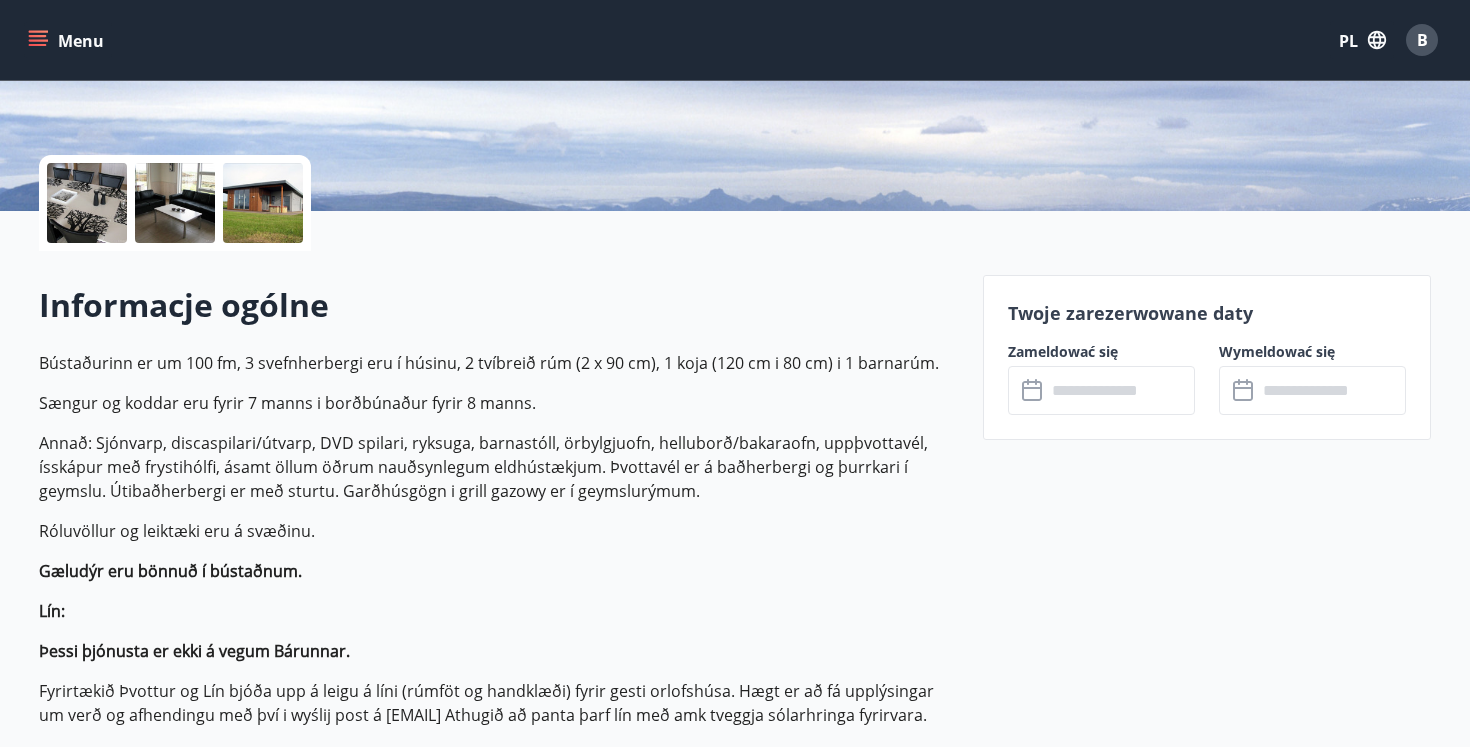 click at bounding box center [1120, 390] 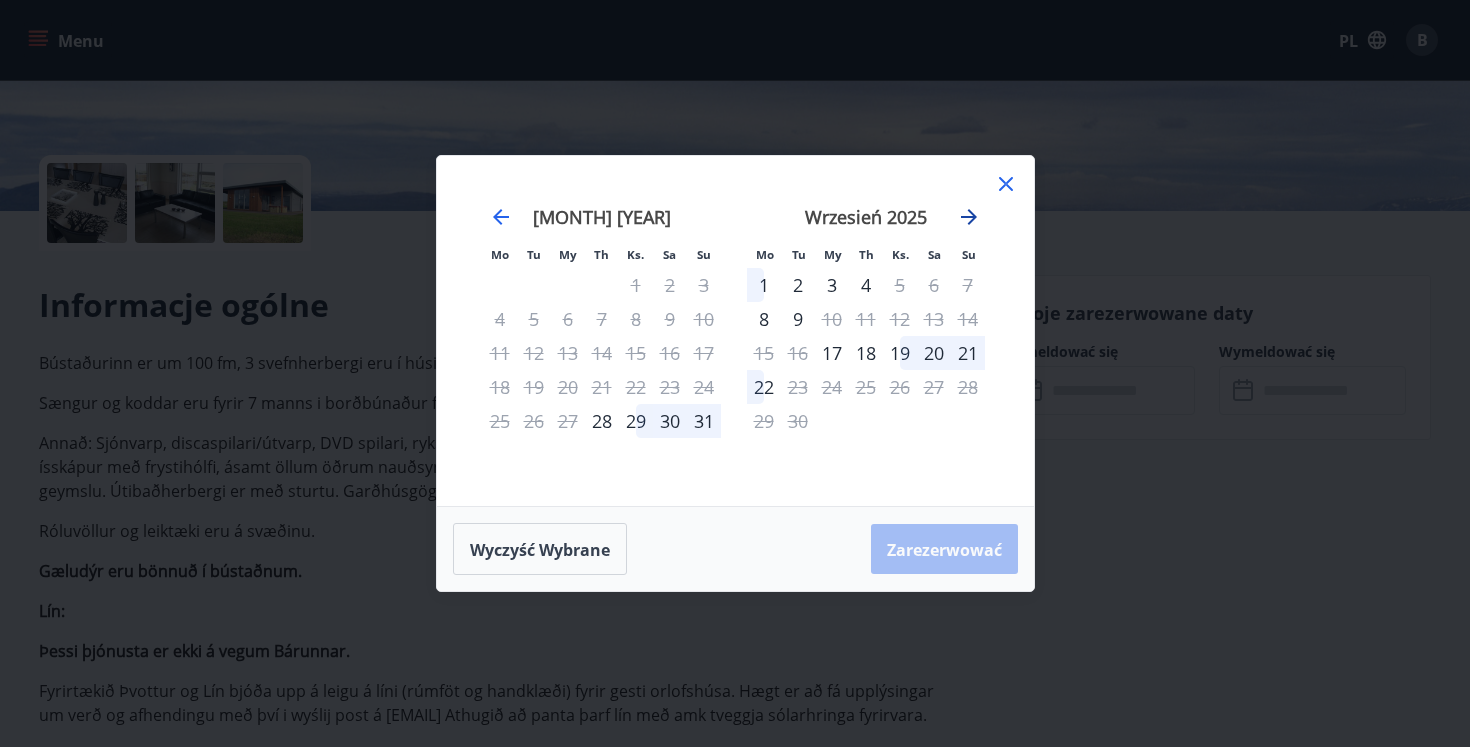 click 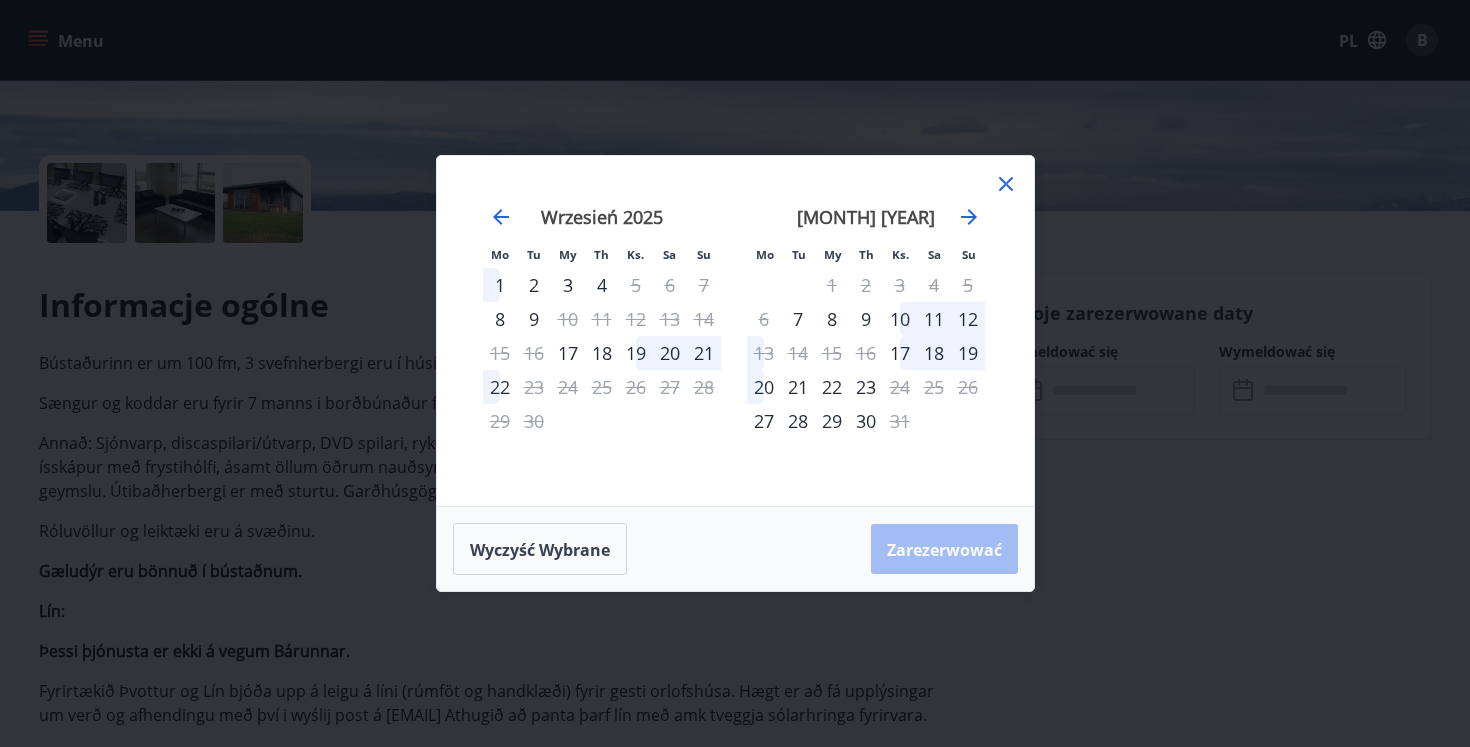click 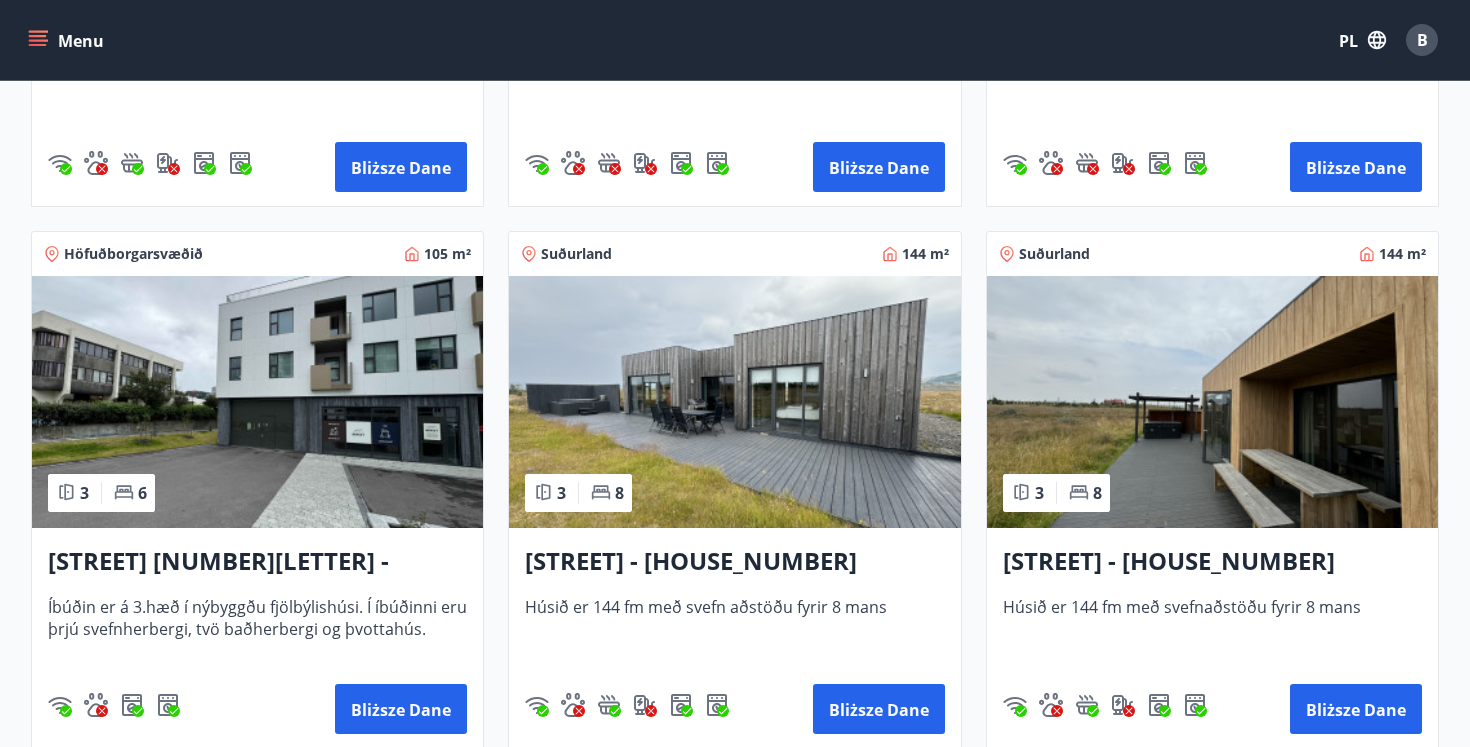 scroll, scrollTop: 1313, scrollLeft: 0, axis: vertical 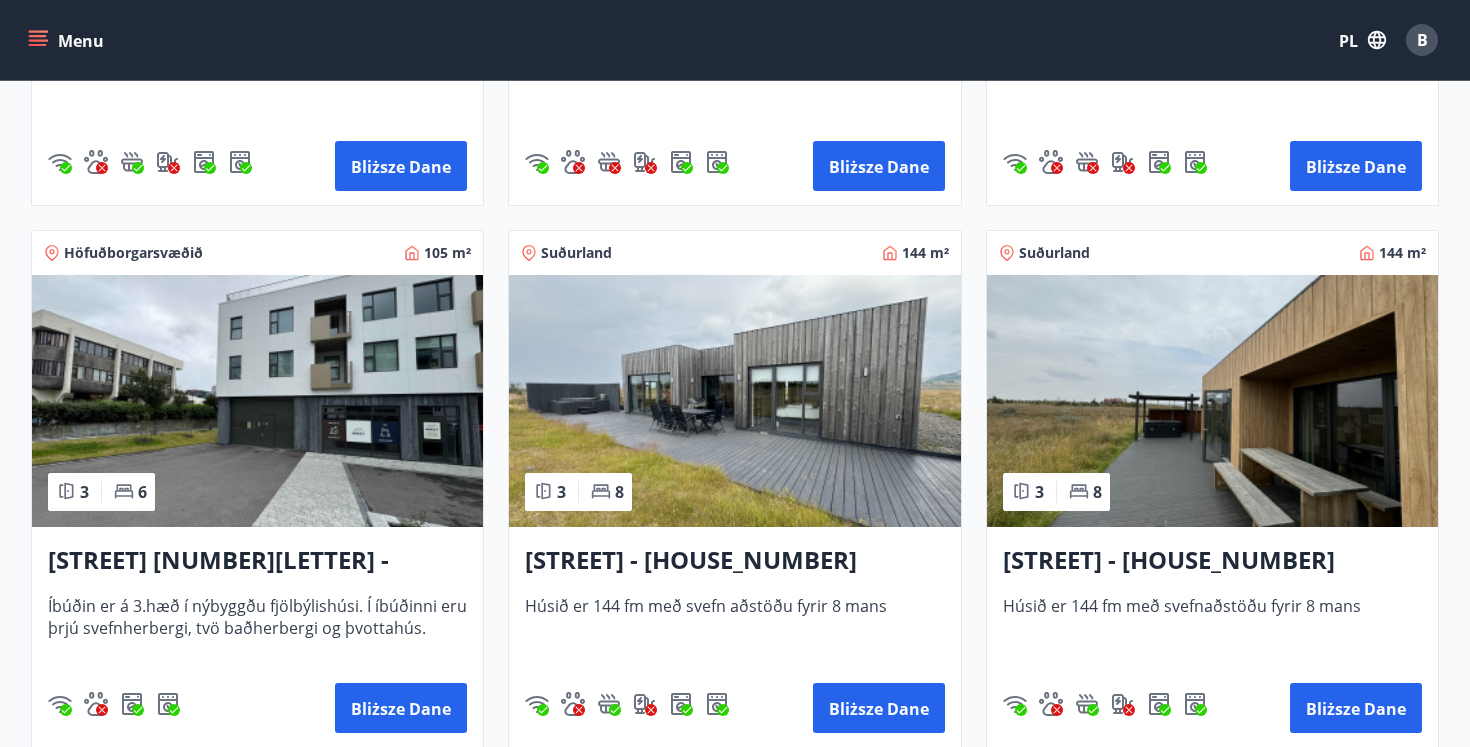 click at bounding box center (734, 401) 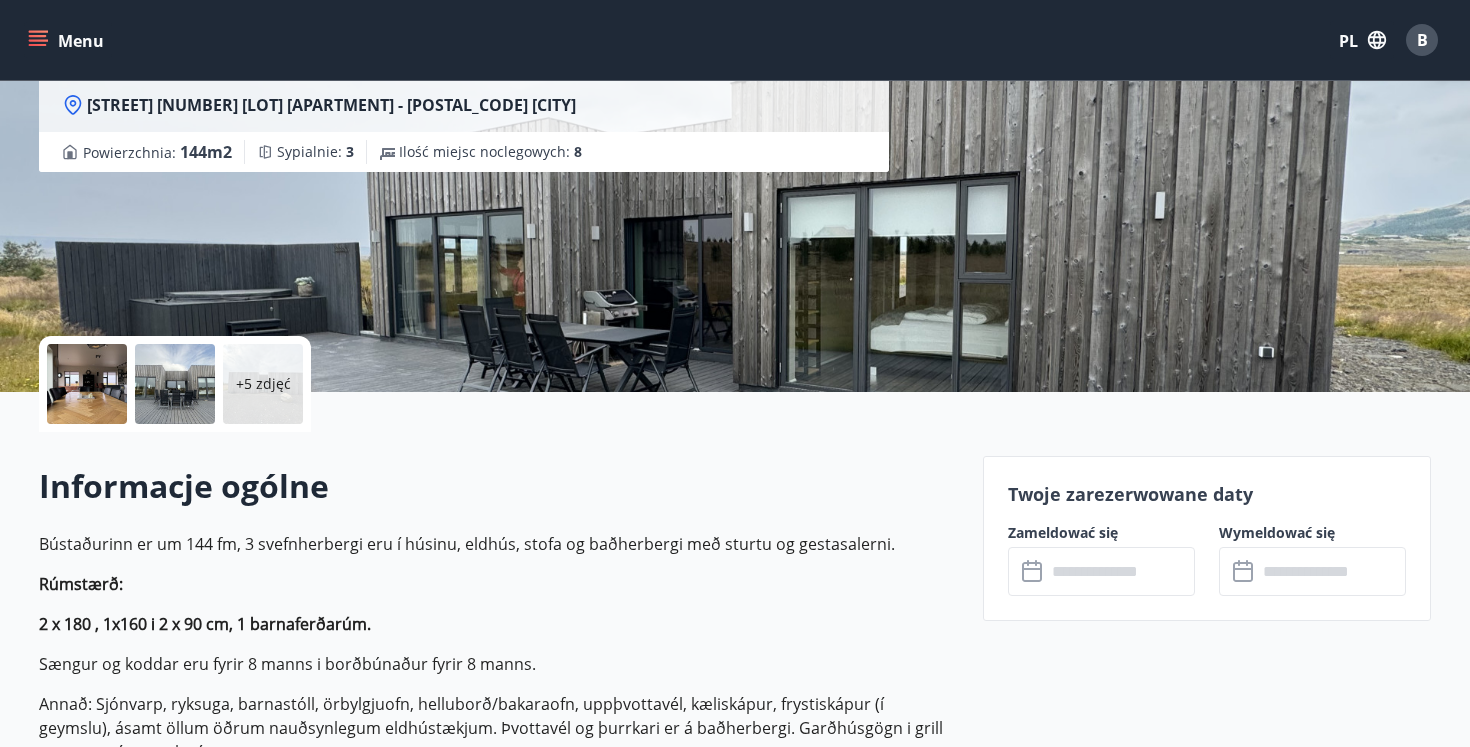scroll, scrollTop: 548, scrollLeft: 0, axis: vertical 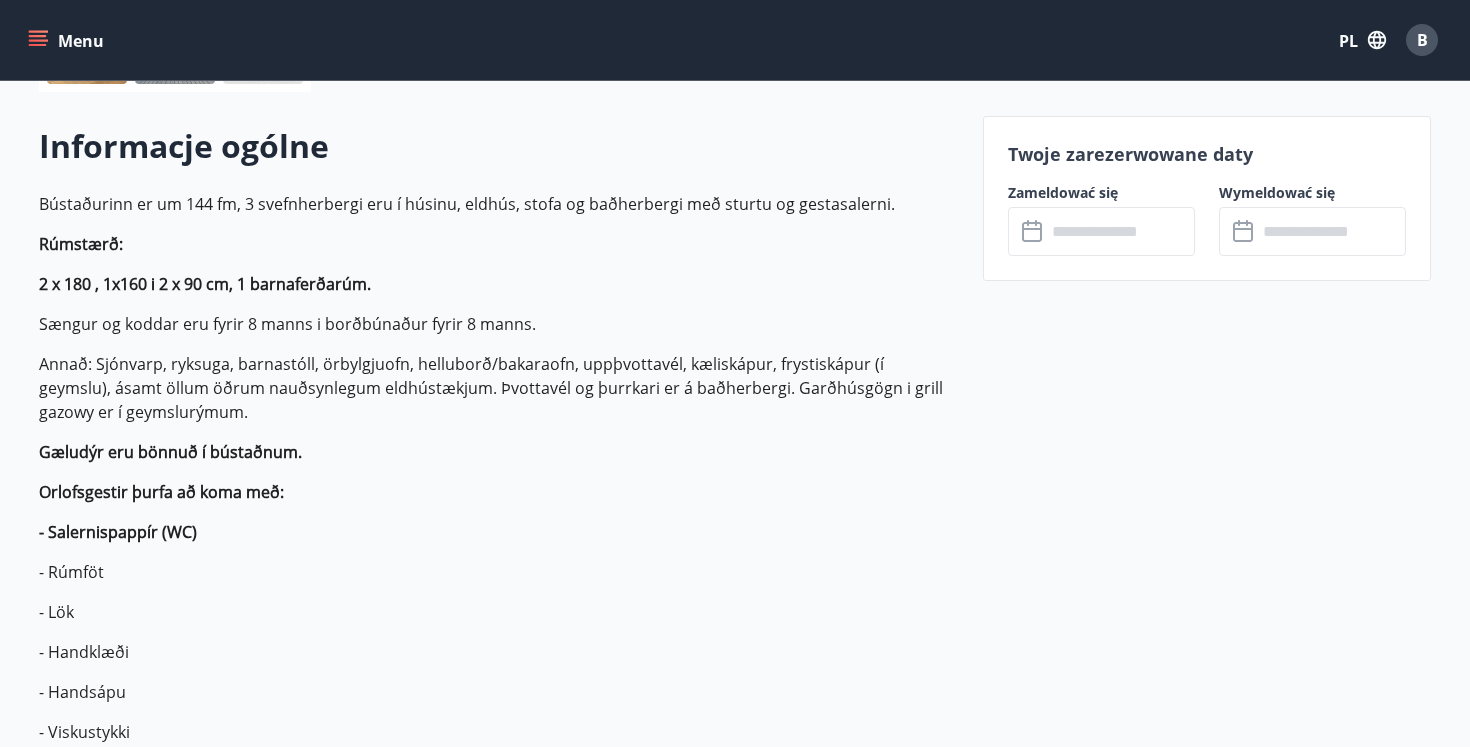 click at bounding box center [1120, 231] 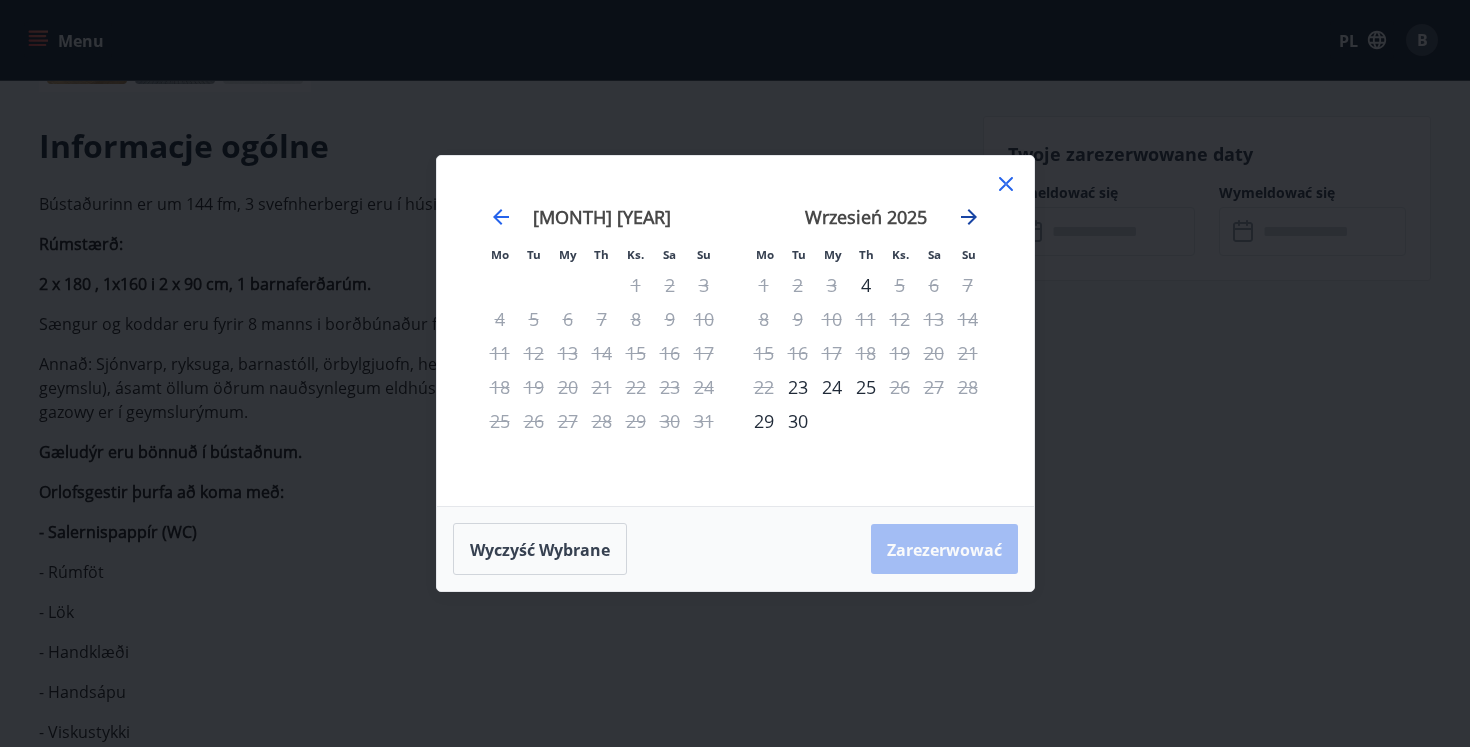 click 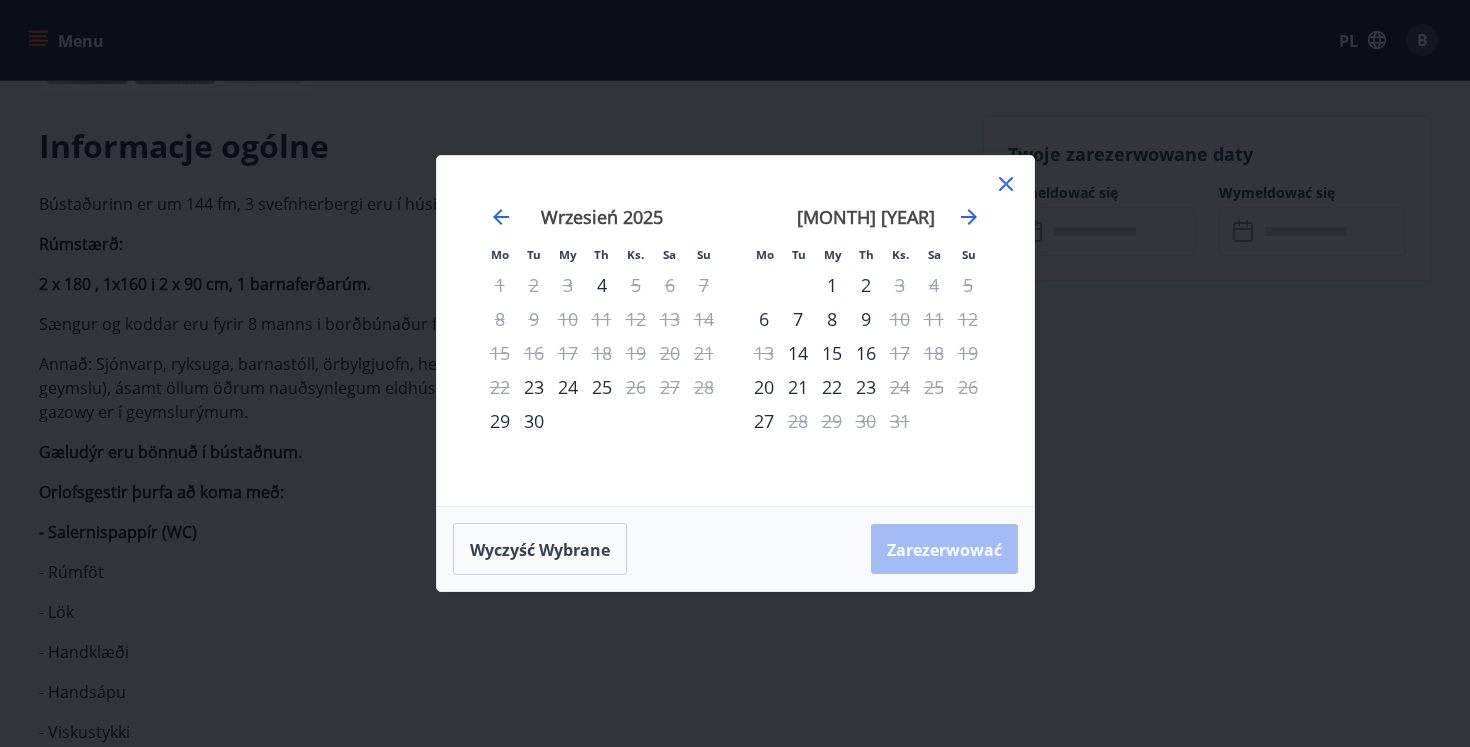click 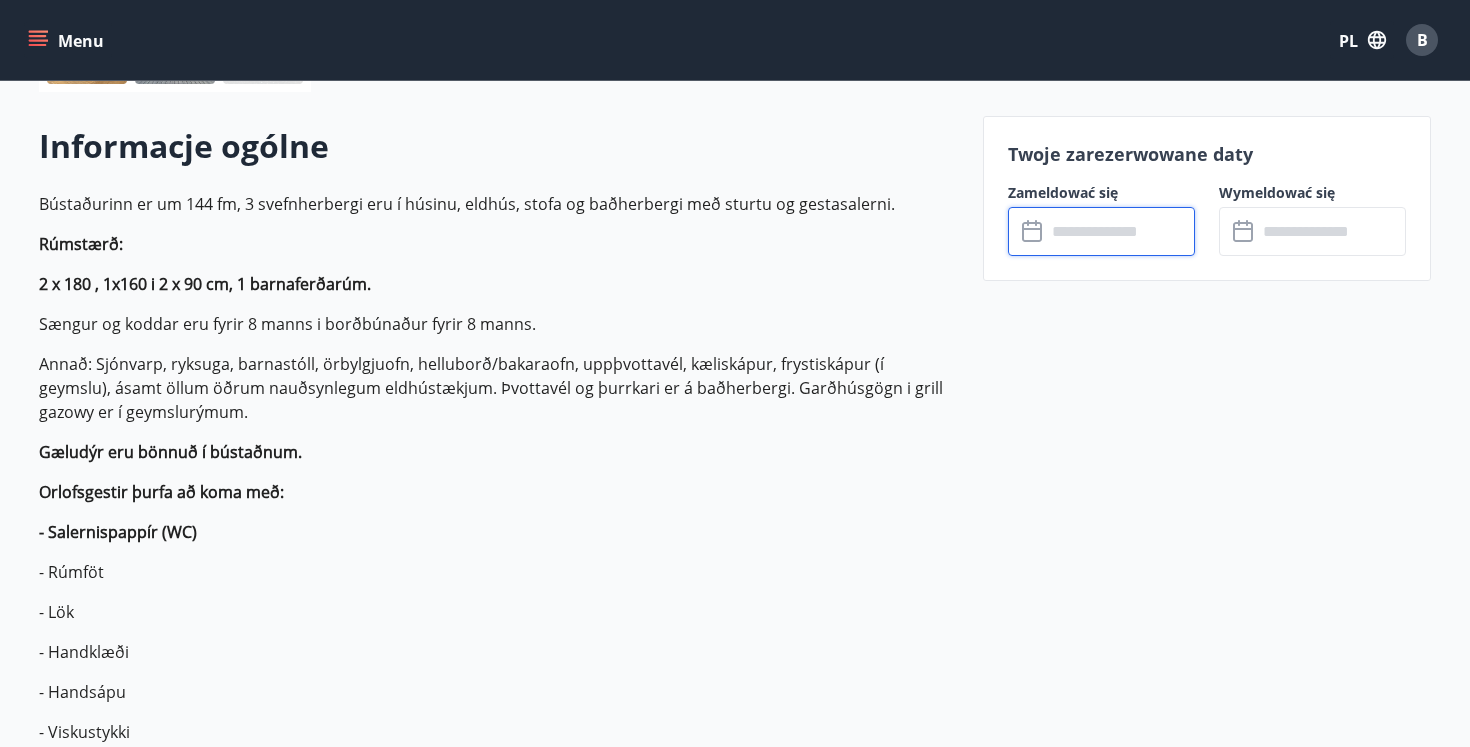 scroll, scrollTop: 0, scrollLeft: 0, axis: both 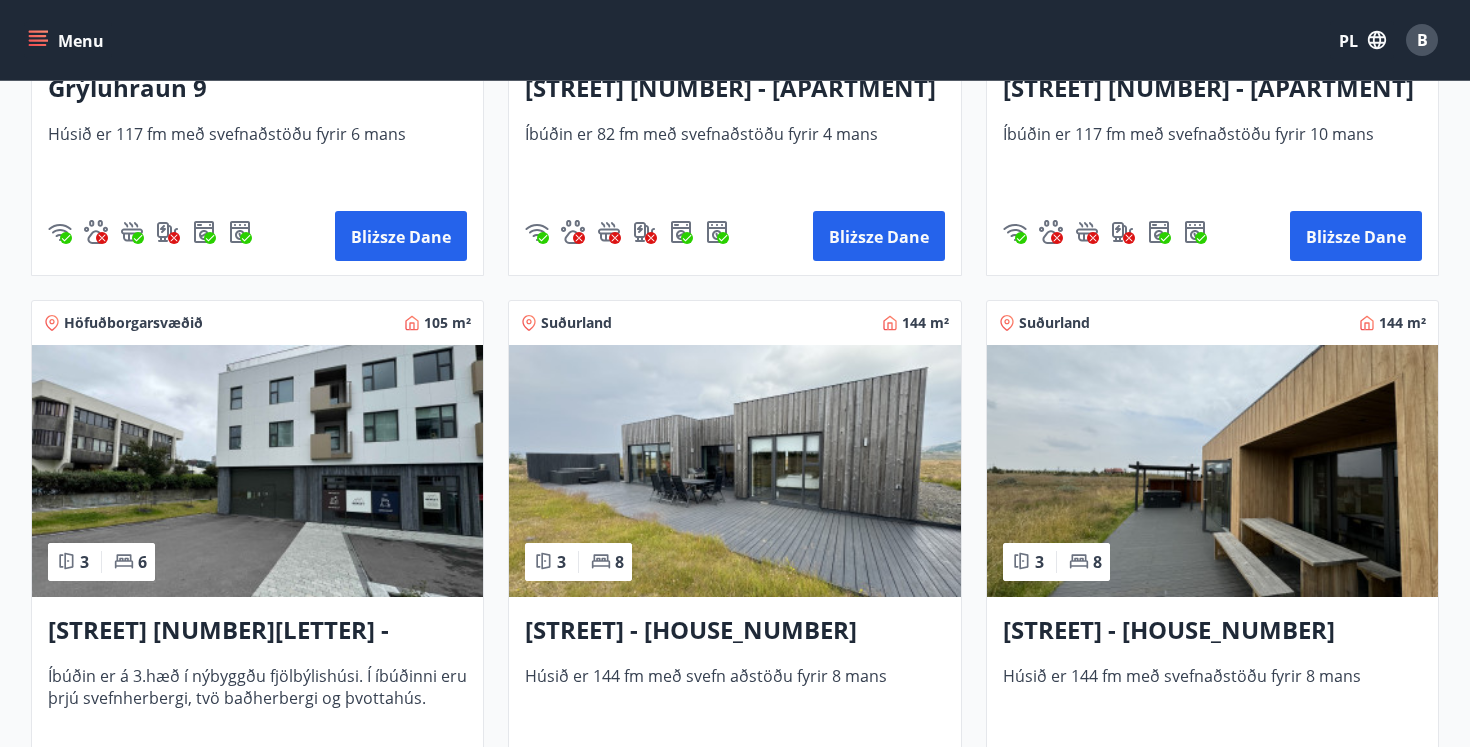 click at bounding box center [1212, 471] 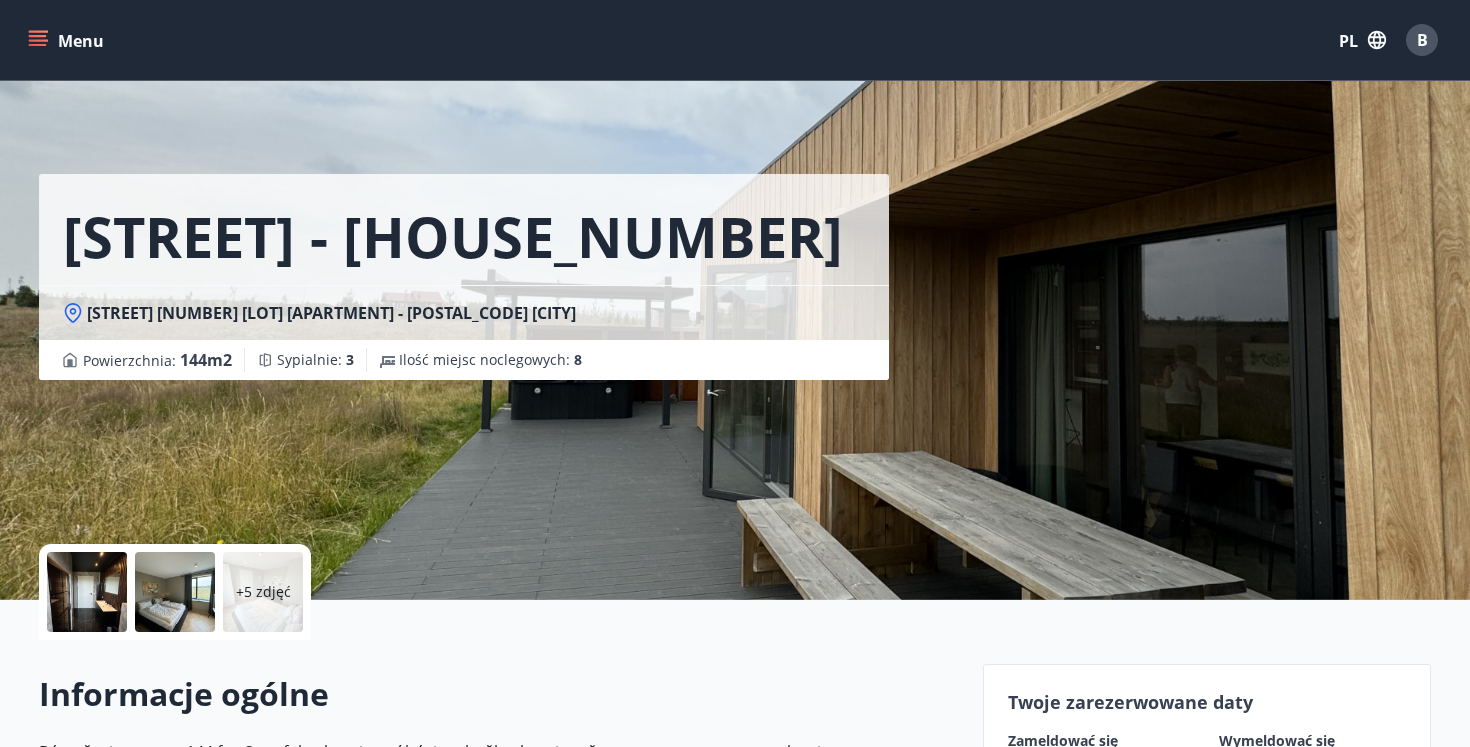 scroll, scrollTop: 502, scrollLeft: 0, axis: vertical 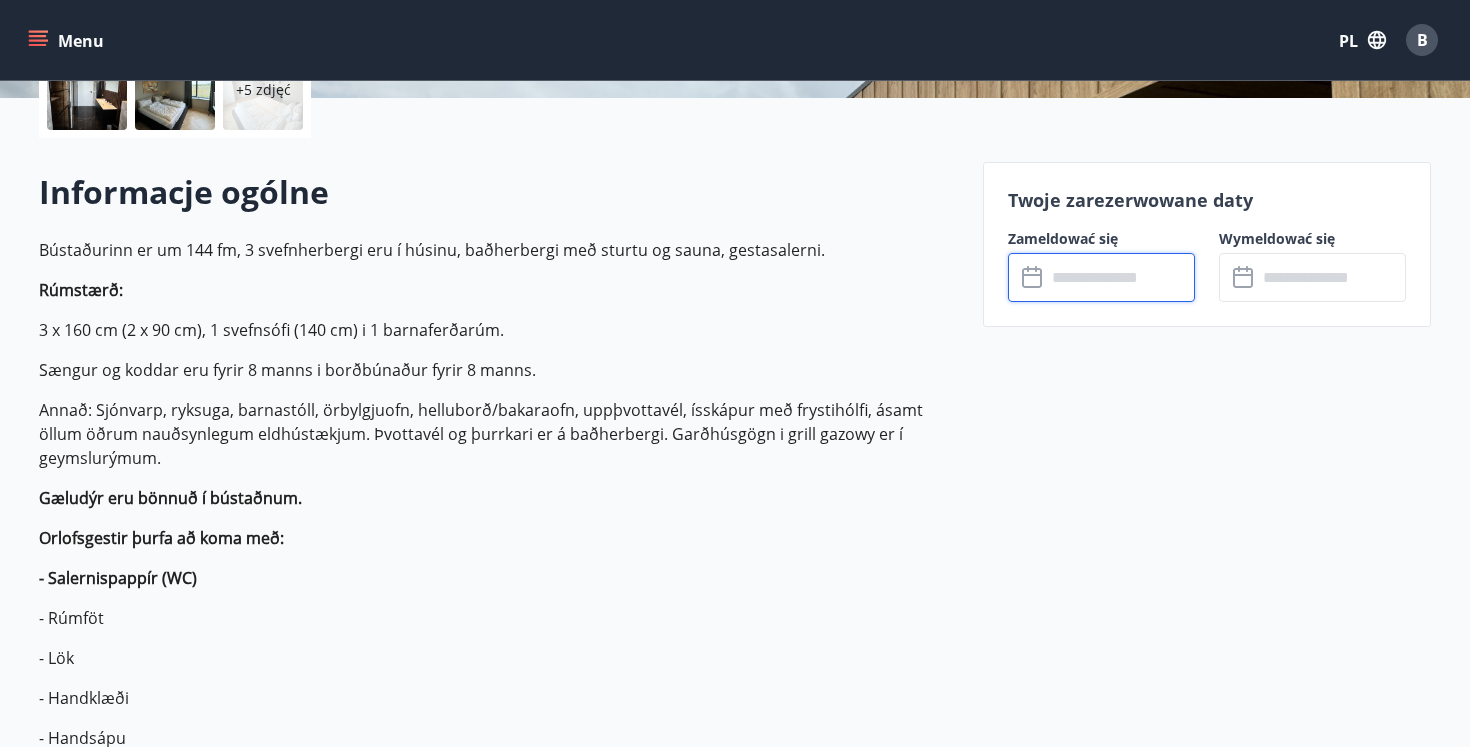 click at bounding box center [1120, 277] 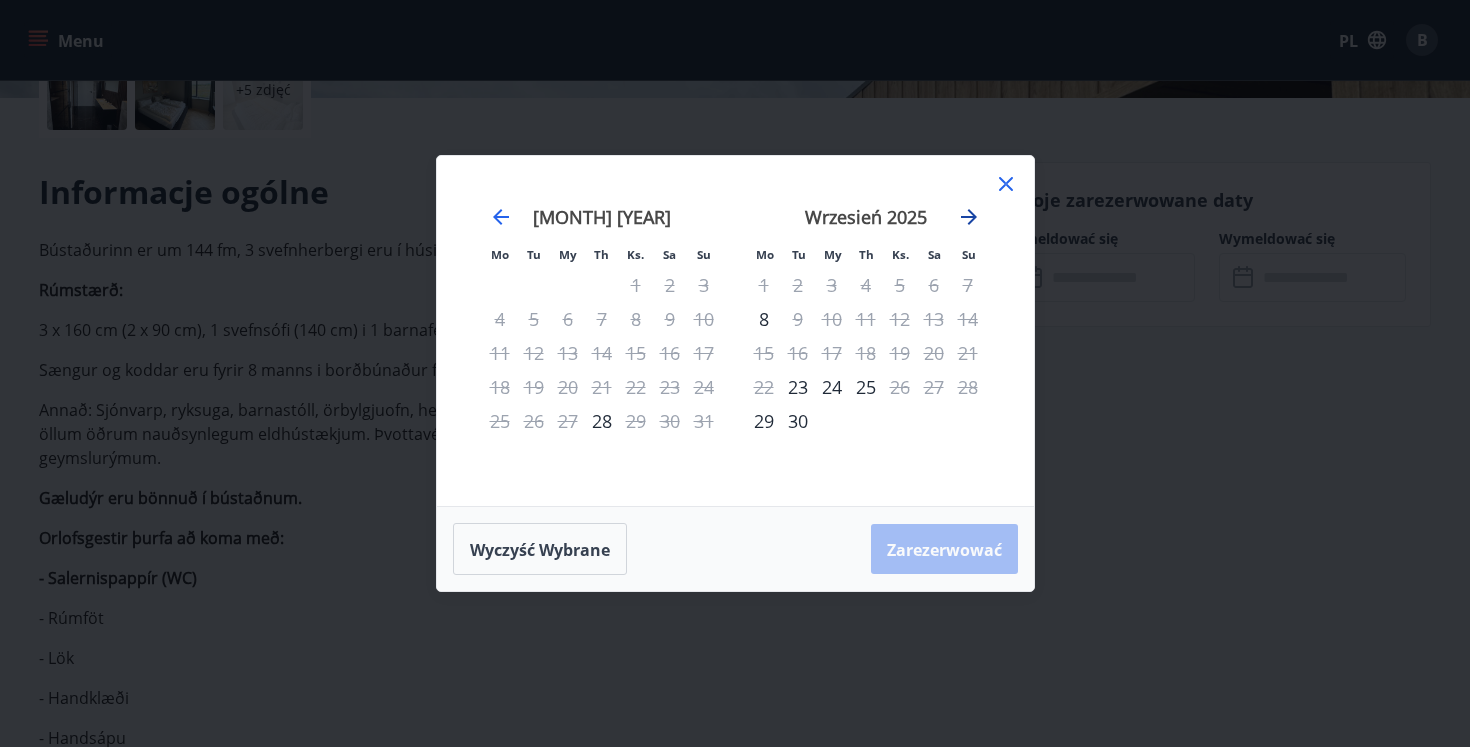 click 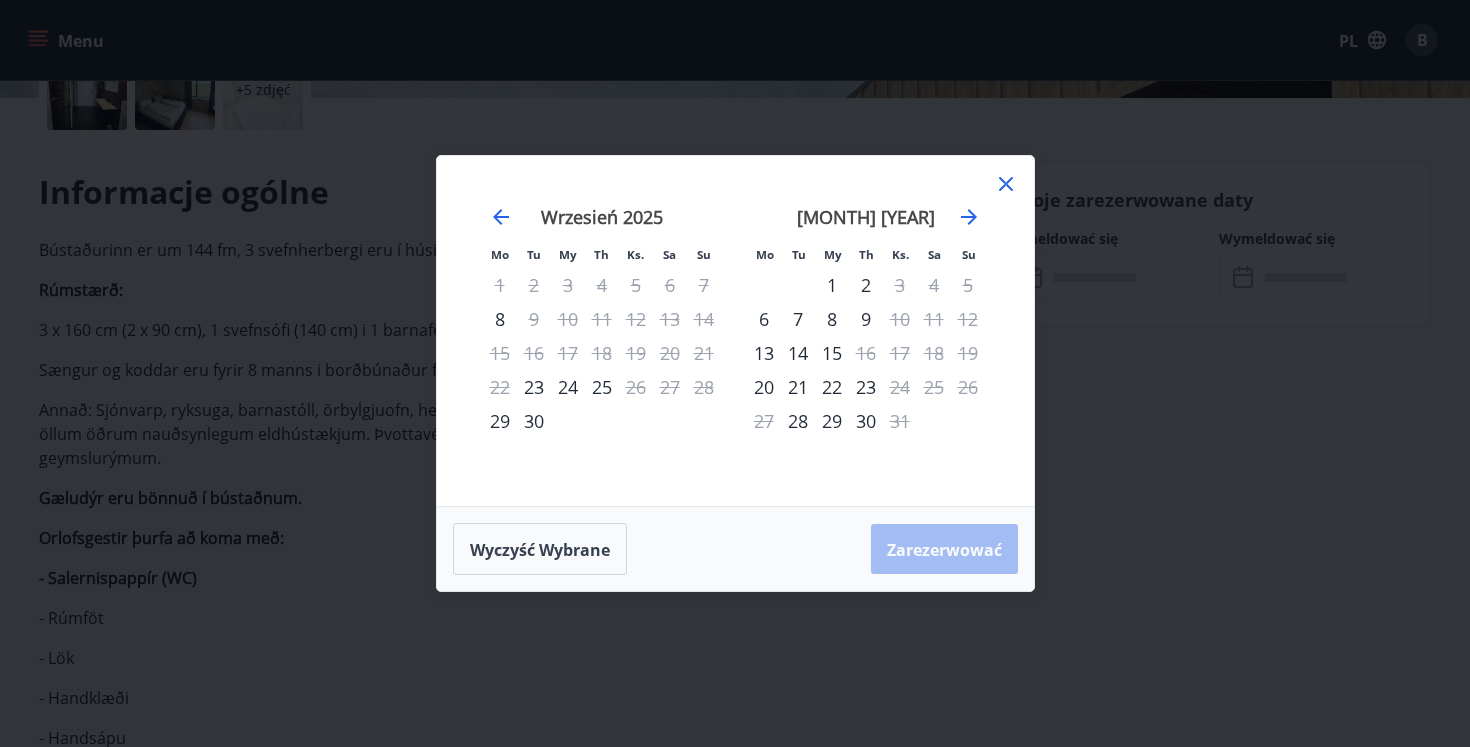 click 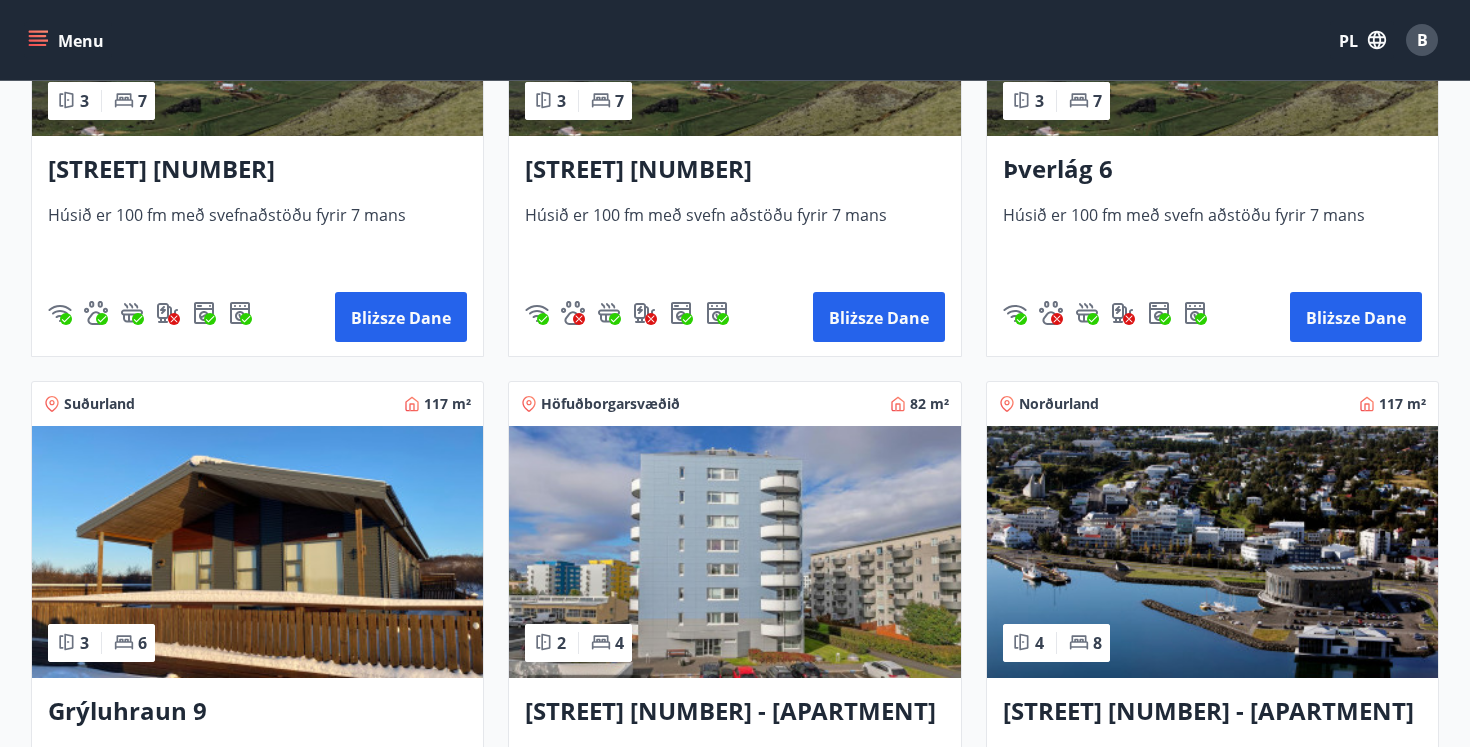 scroll, scrollTop: 837, scrollLeft: 0, axis: vertical 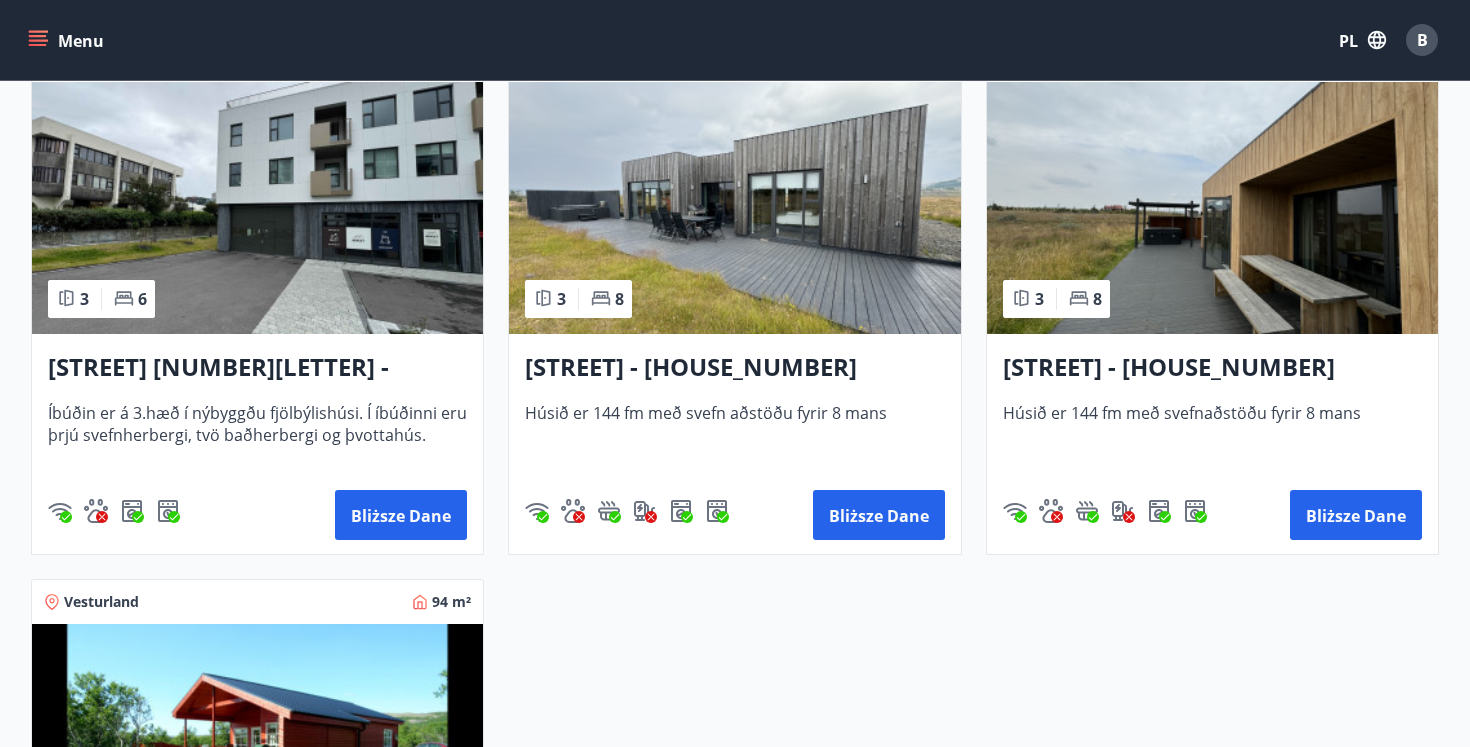 click at bounding box center (734, 208) 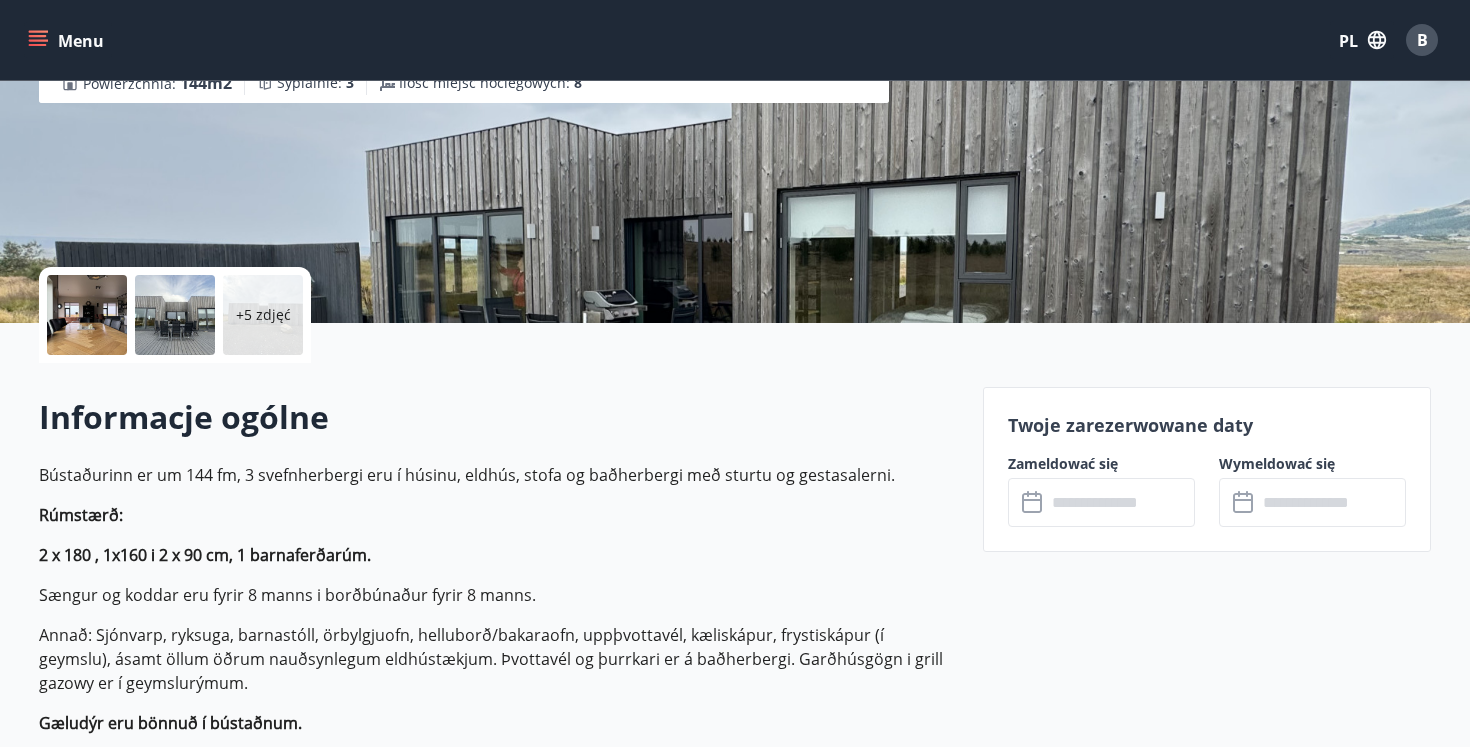 scroll, scrollTop: 327, scrollLeft: 0, axis: vertical 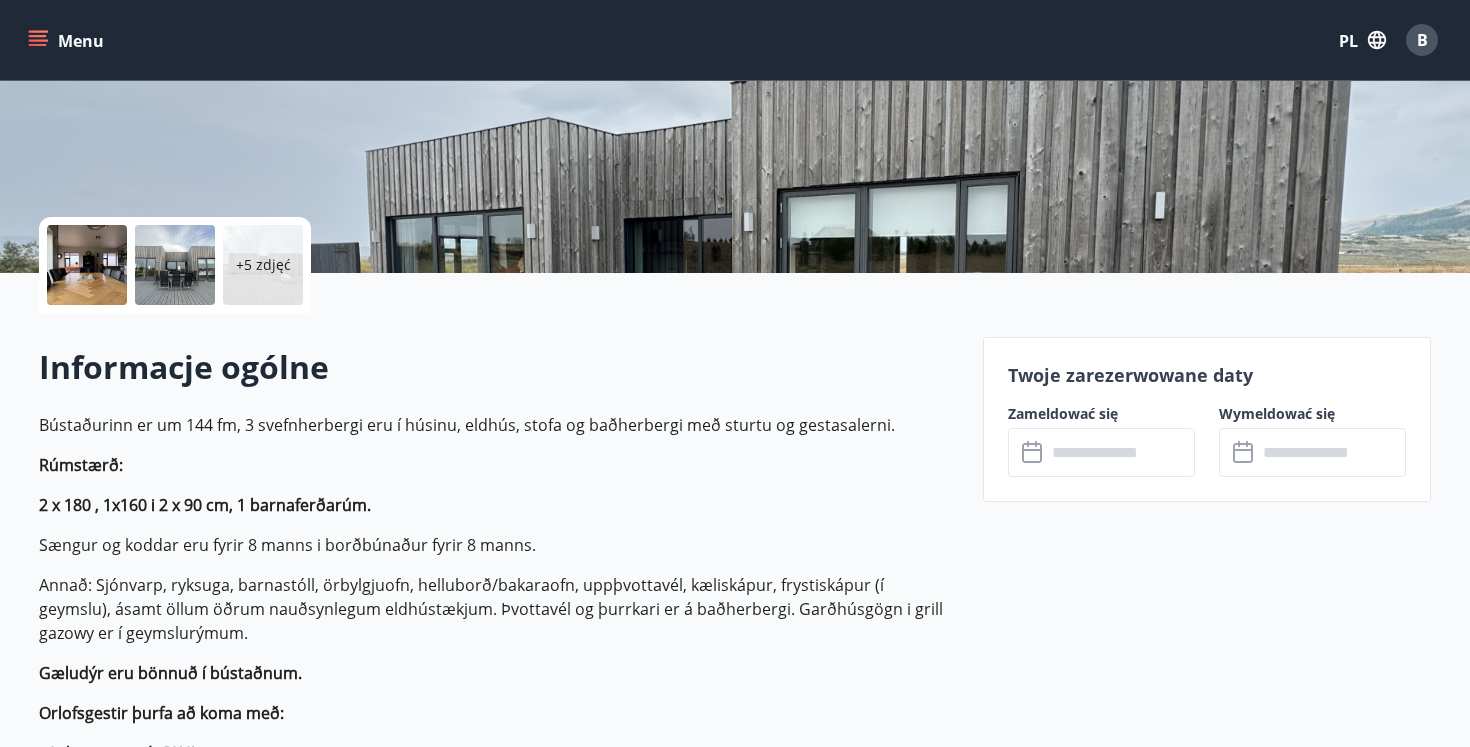 click on "​ ​" at bounding box center [1101, 452] 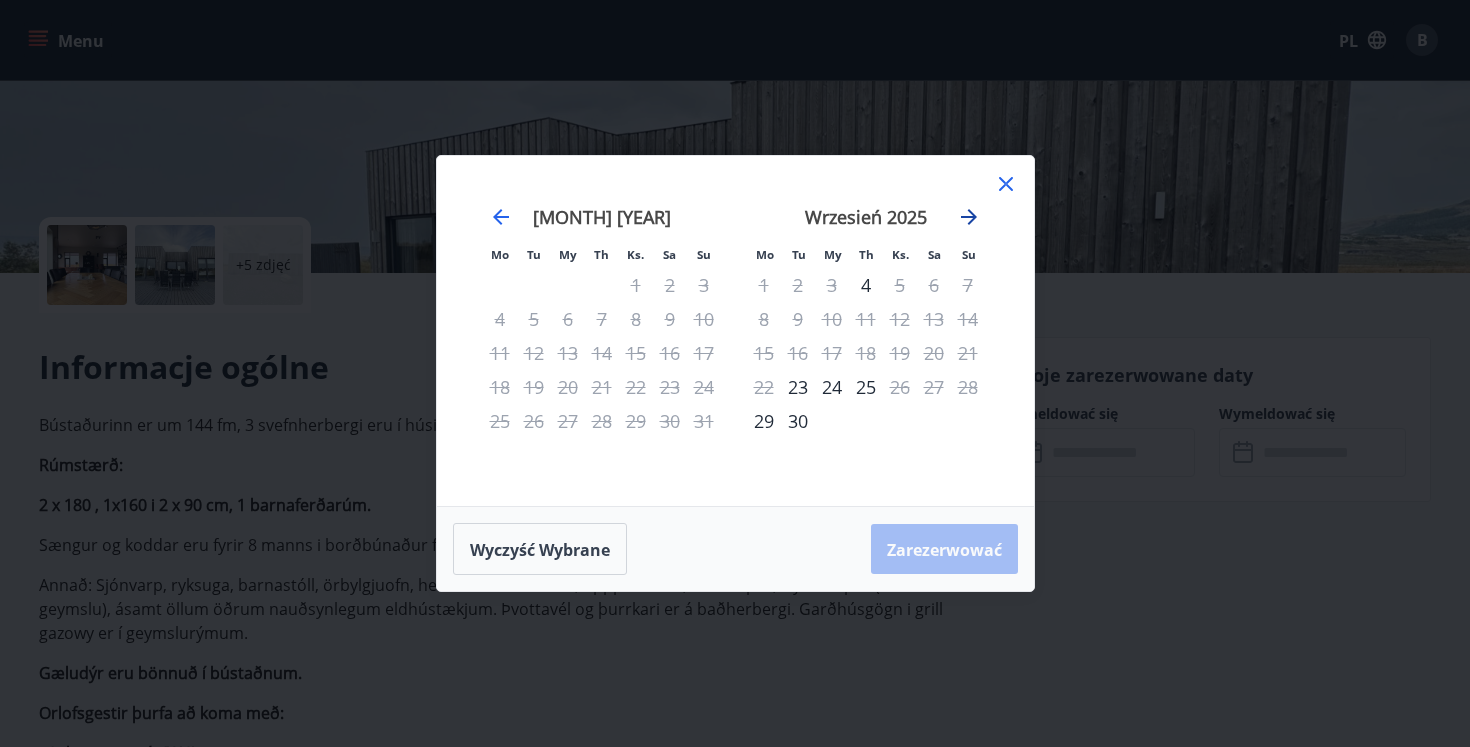 click 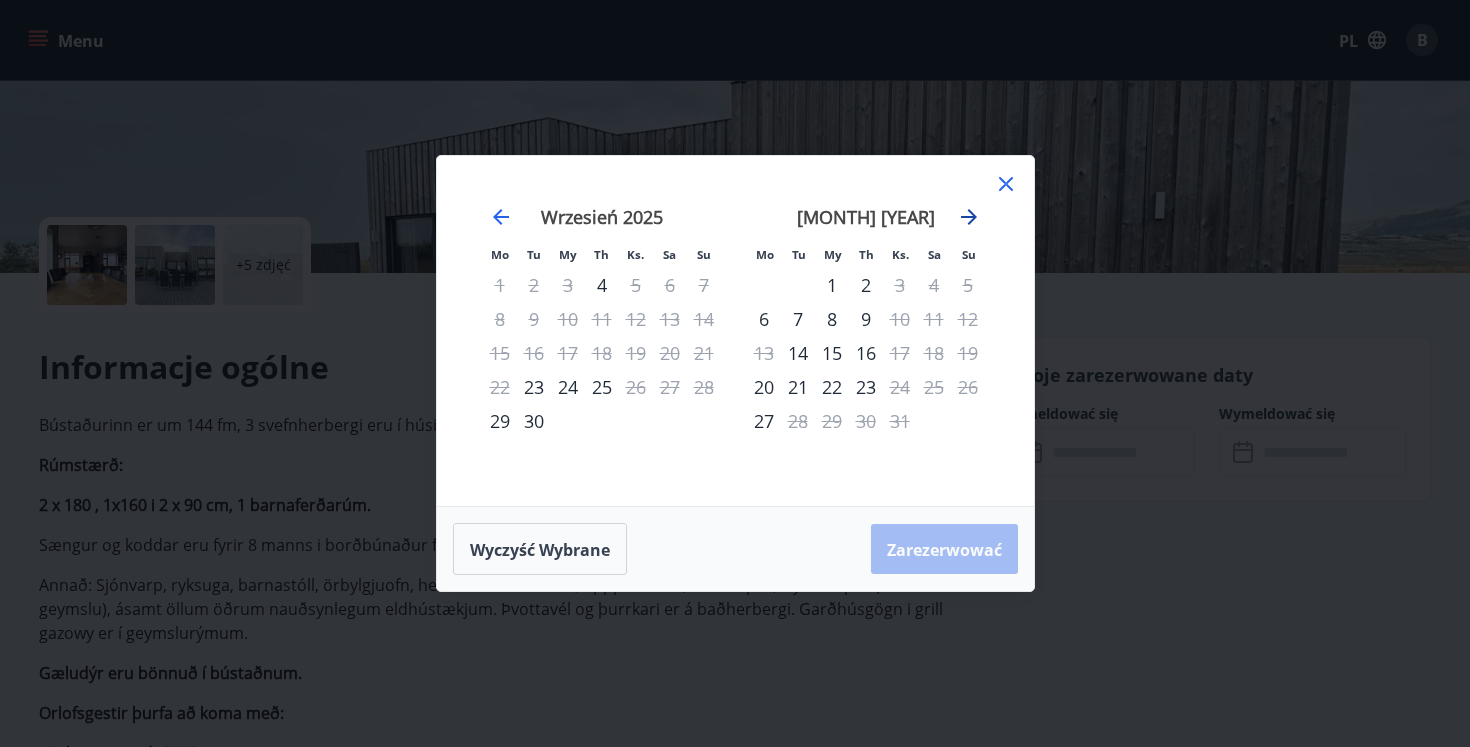 click 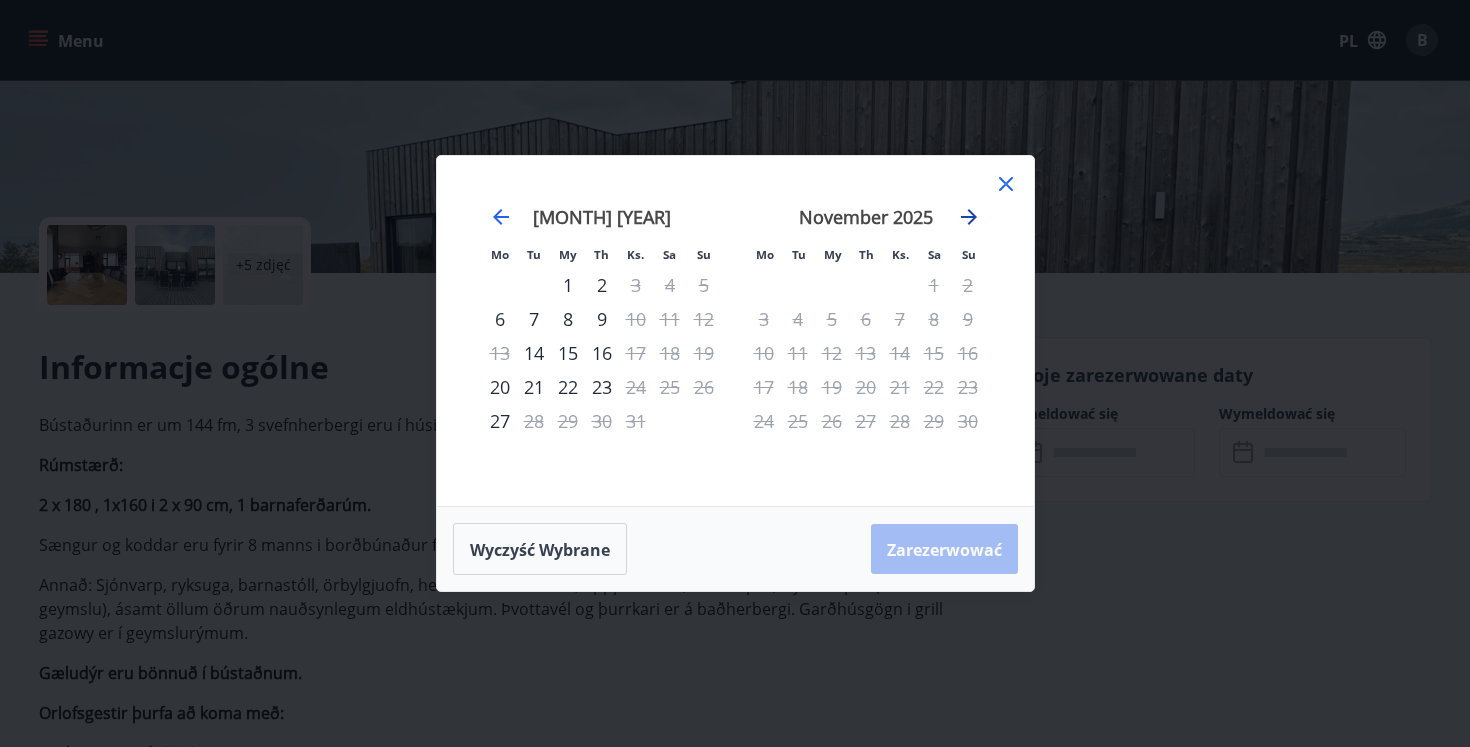 click 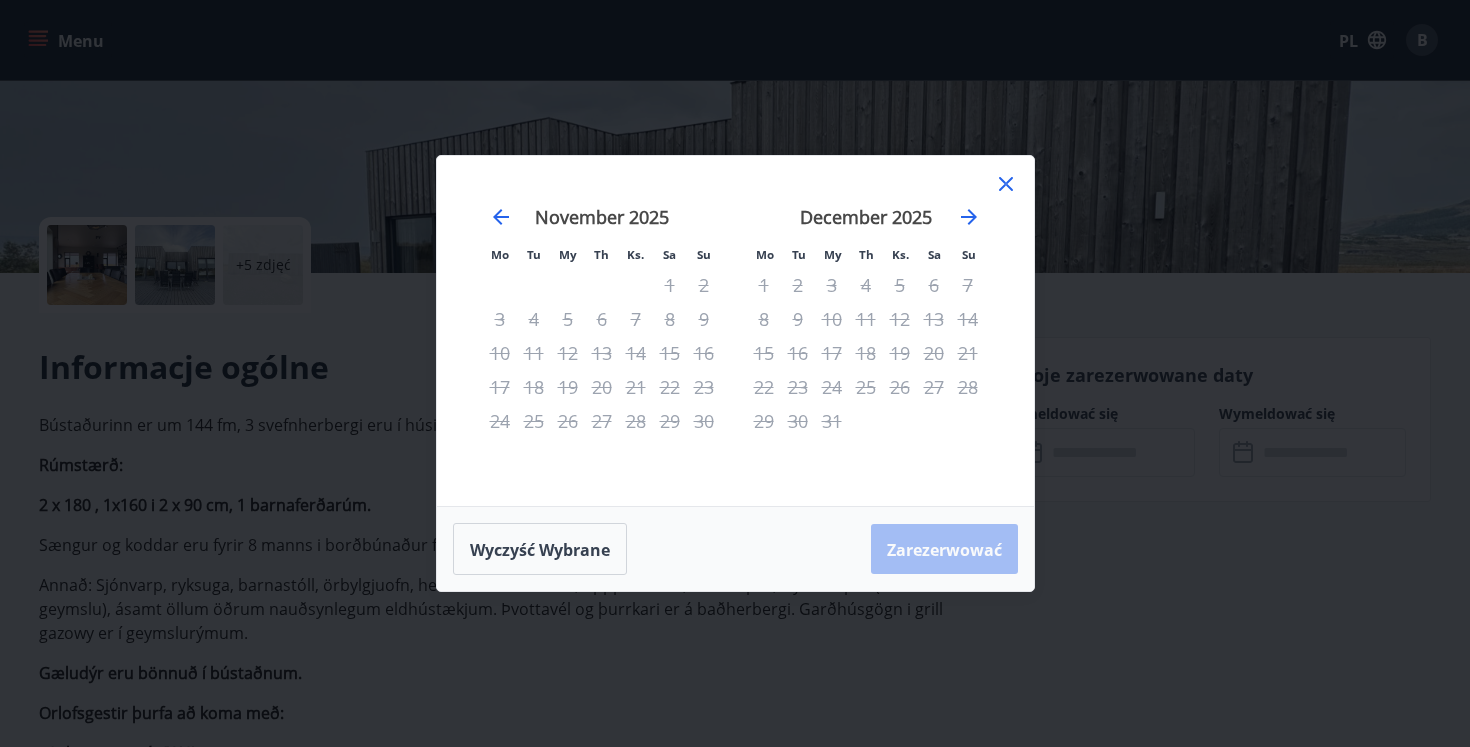 click 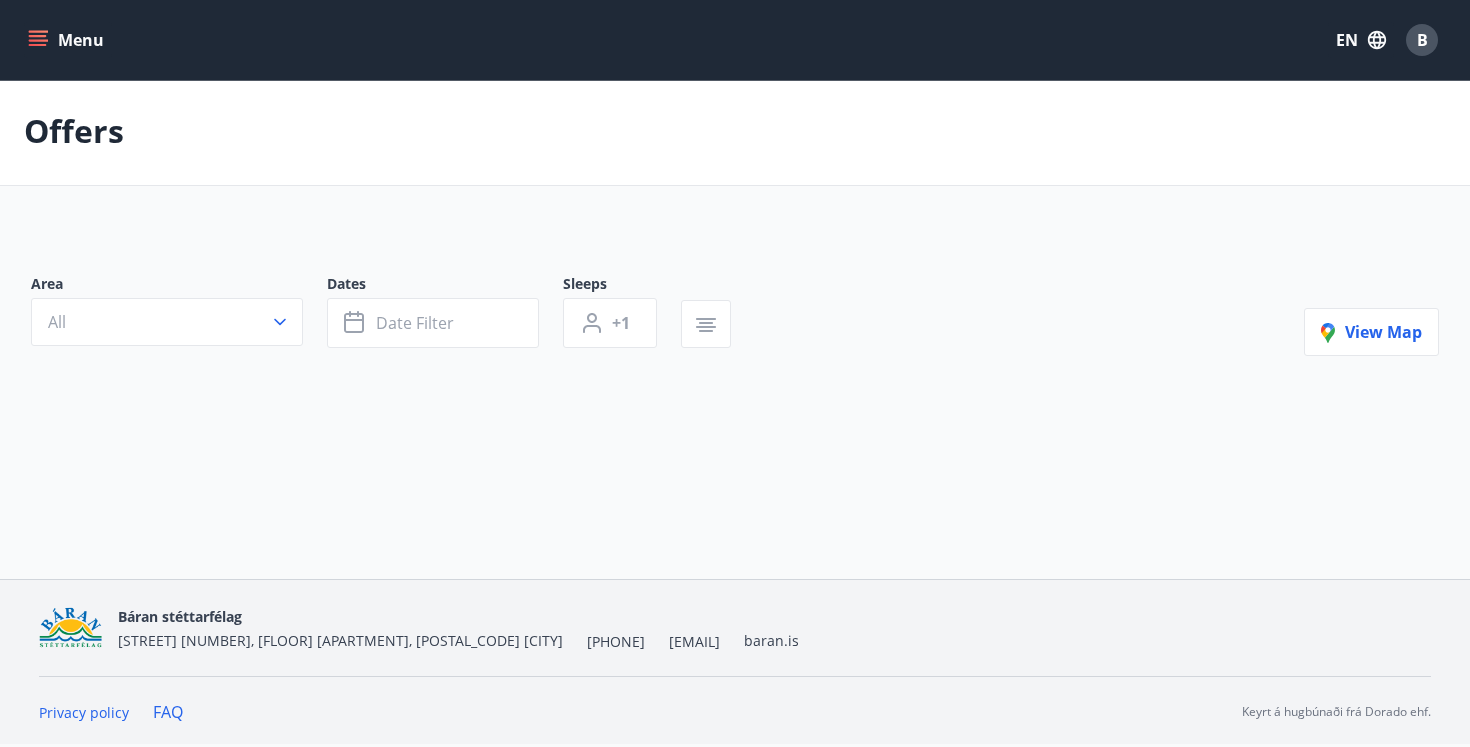 scroll, scrollTop: 0, scrollLeft: 0, axis: both 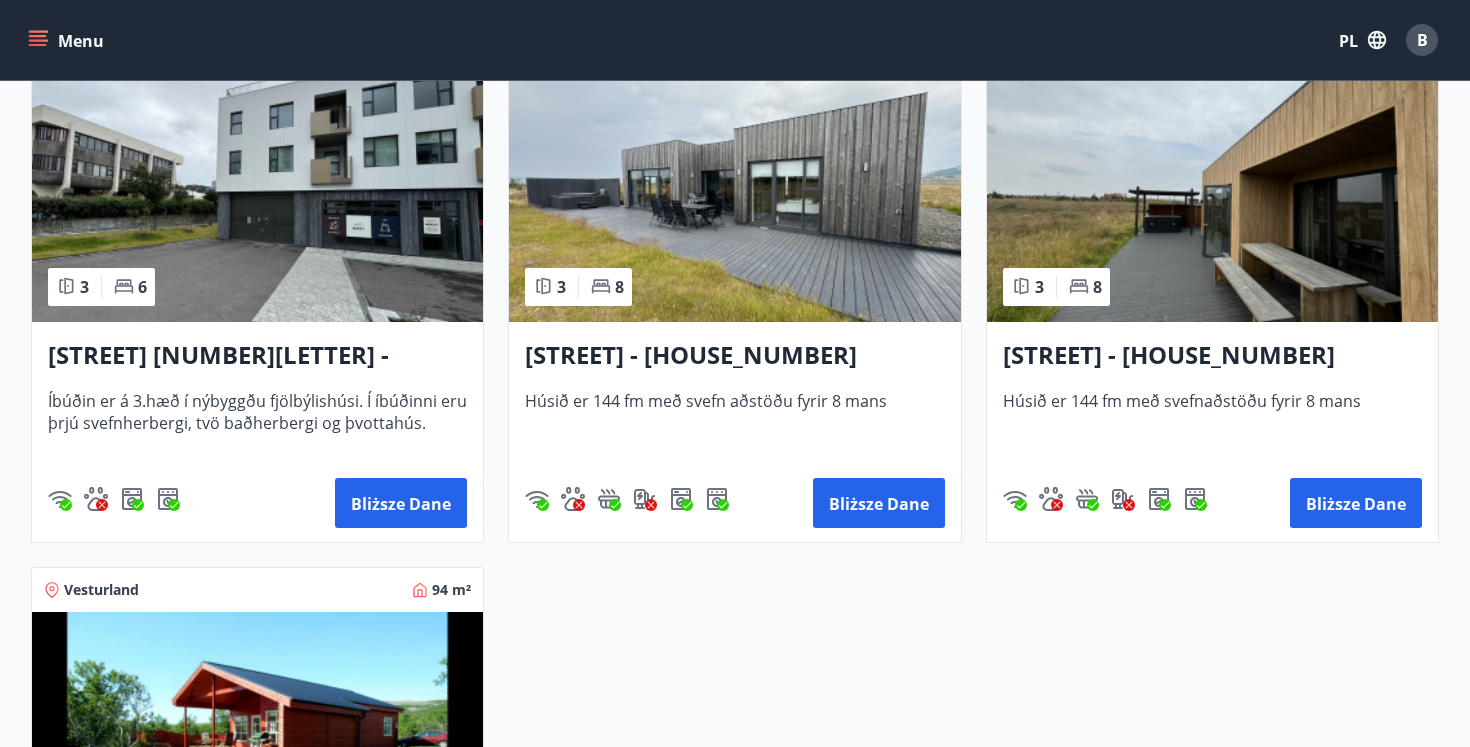 click at bounding box center (1212, 196) 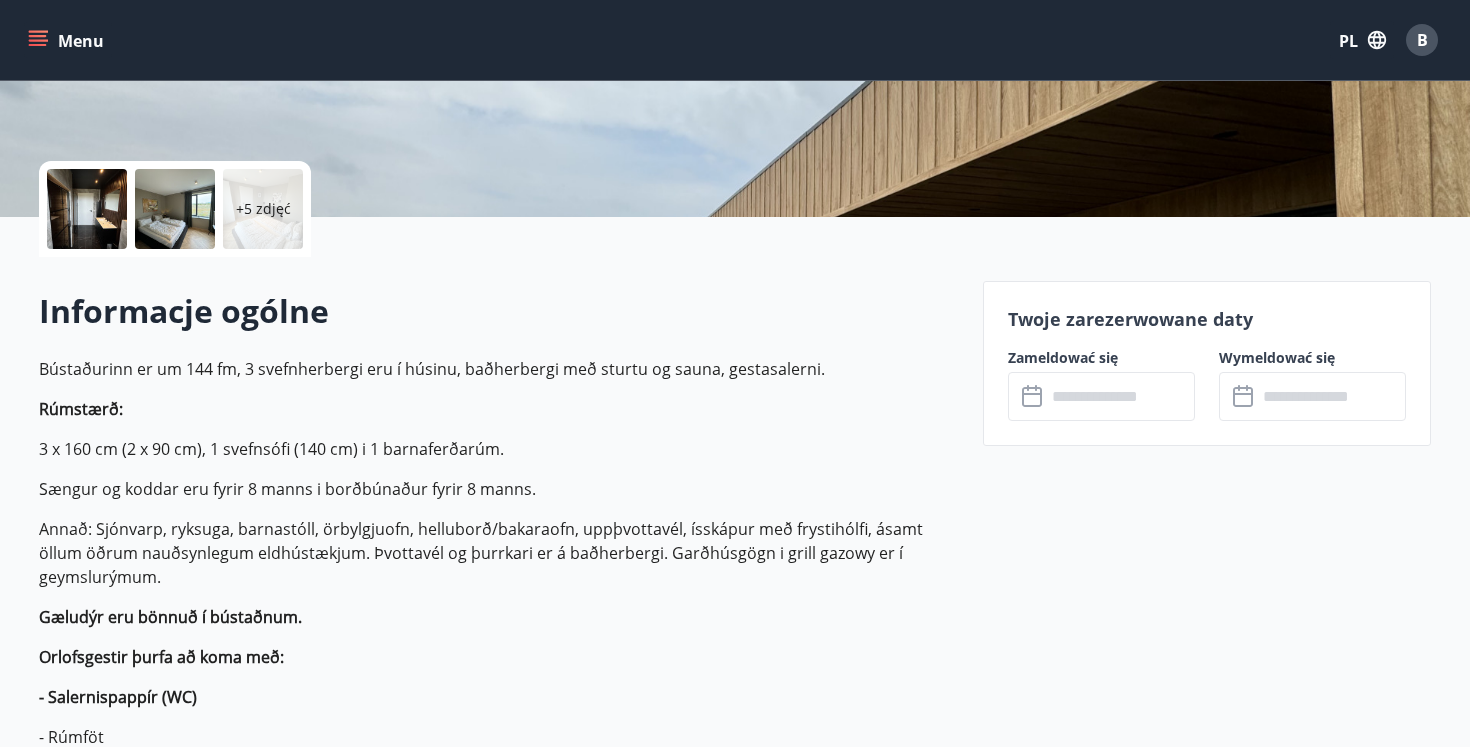 scroll, scrollTop: 439, scrollLeft: 0, axis: vertical 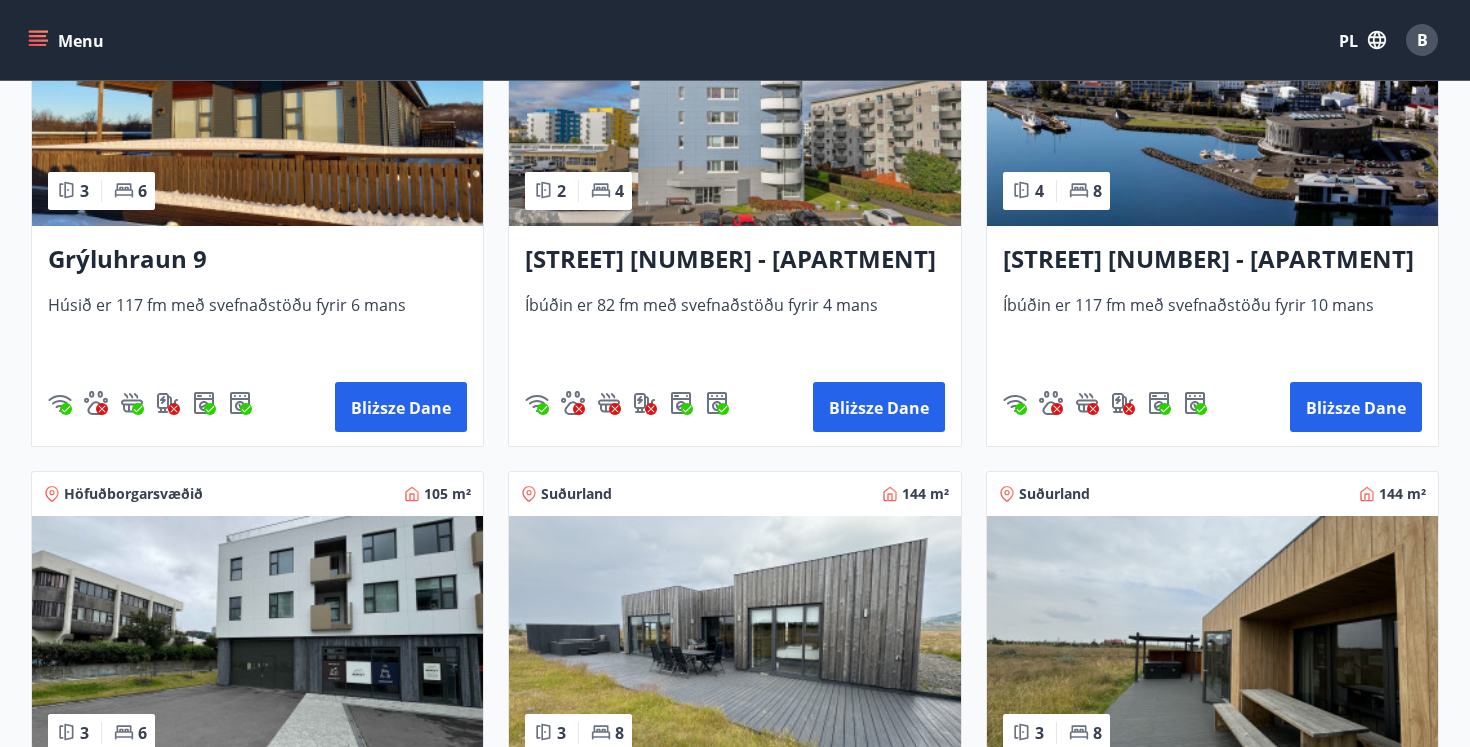click at bounding box center (257, 100) 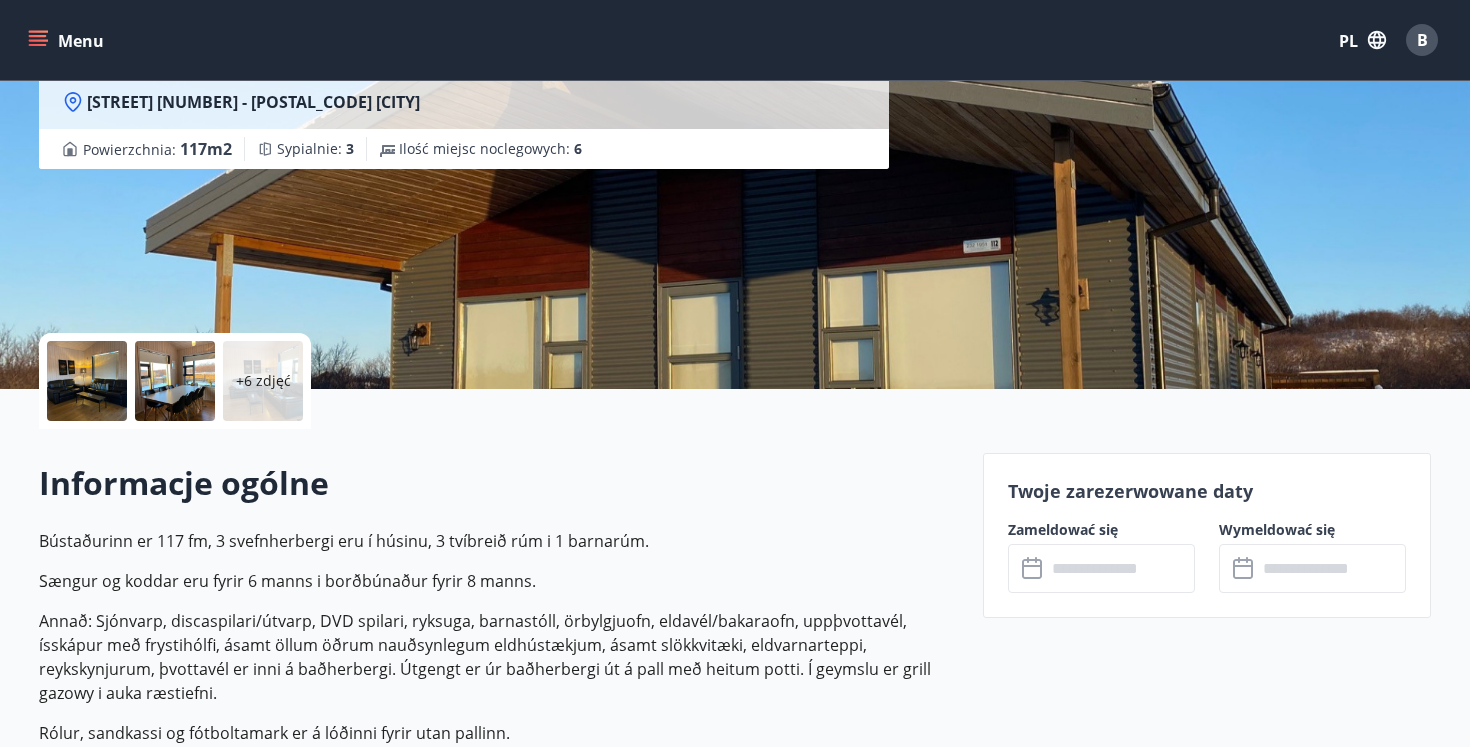scroll, scrollTop: 339, scrollLeft: 0, axis: vertical 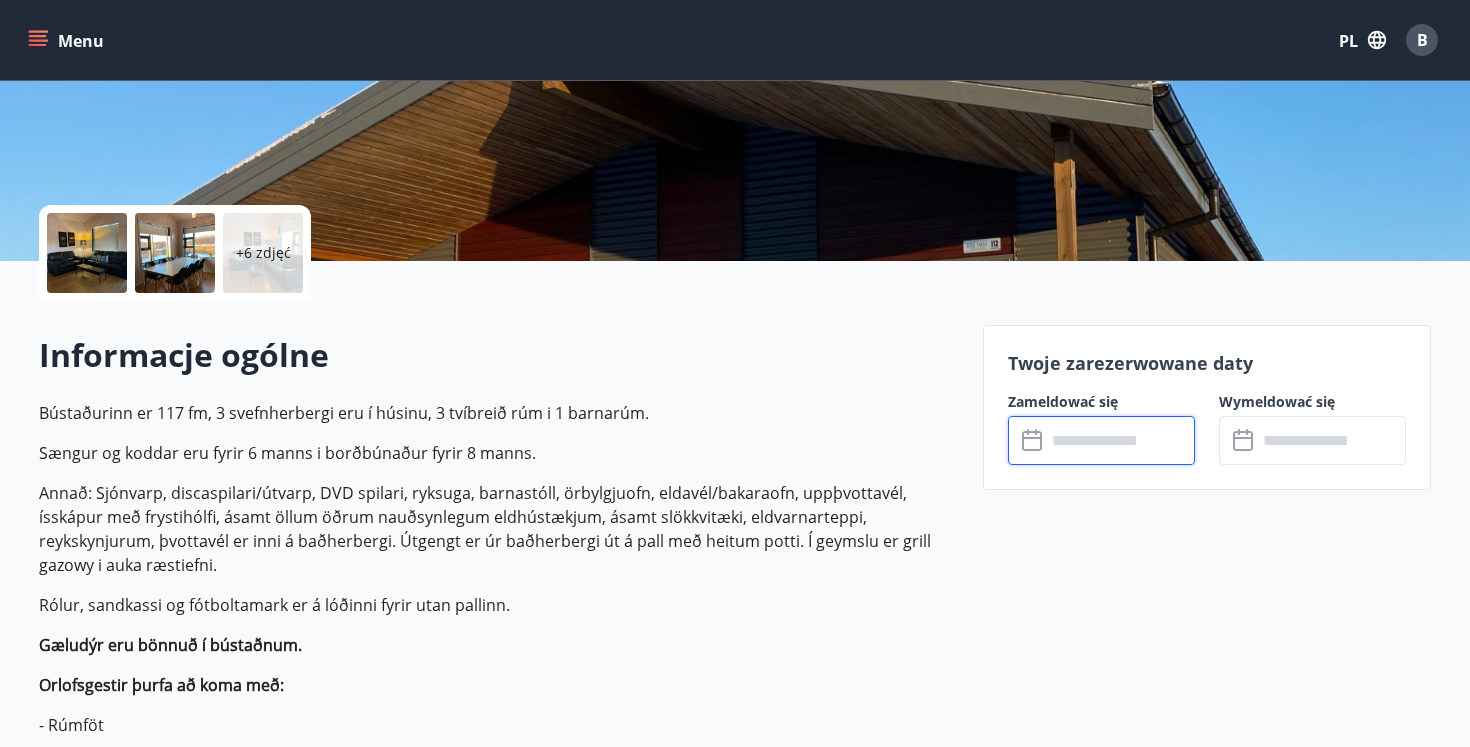 click at bounding box center (1120, 440) 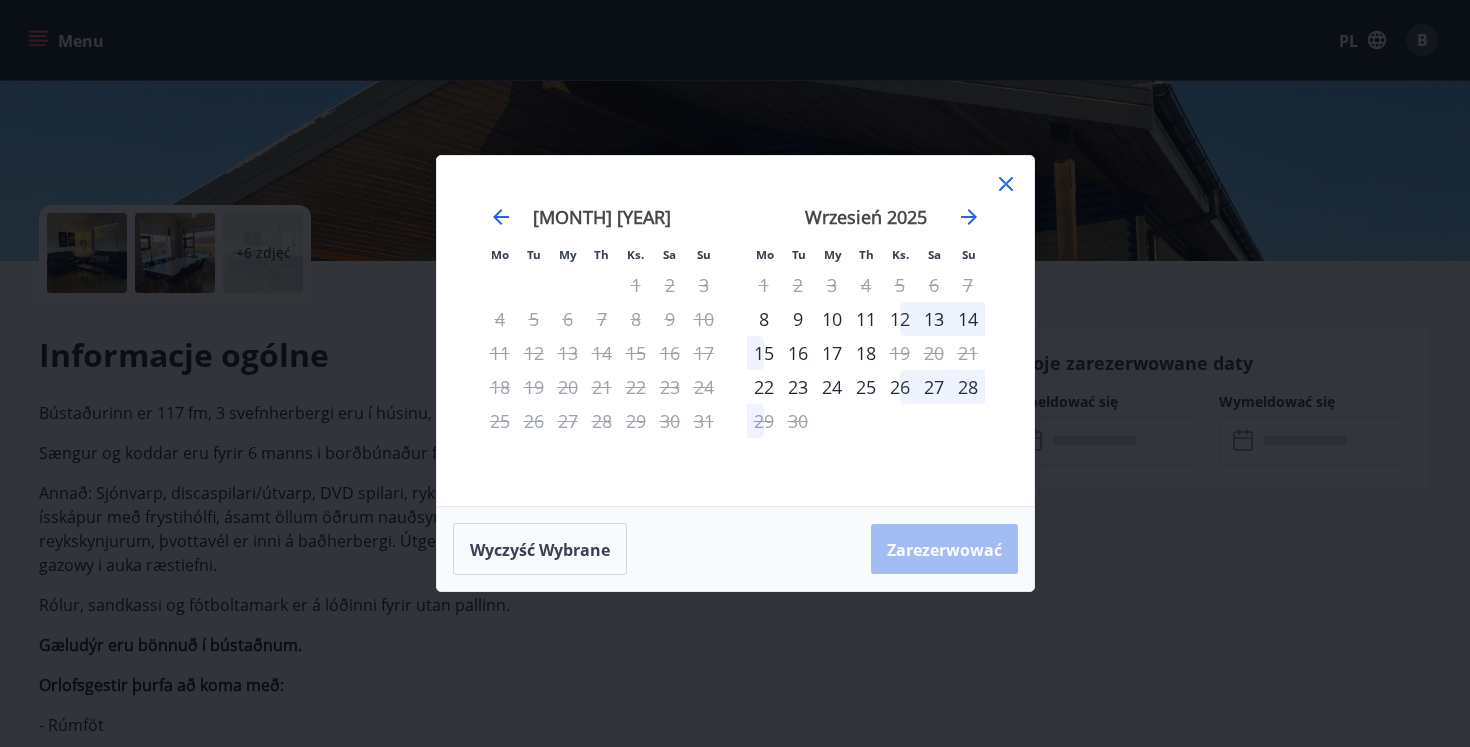 click on "Wrzesień 2025" at bounding box center [866, 224] 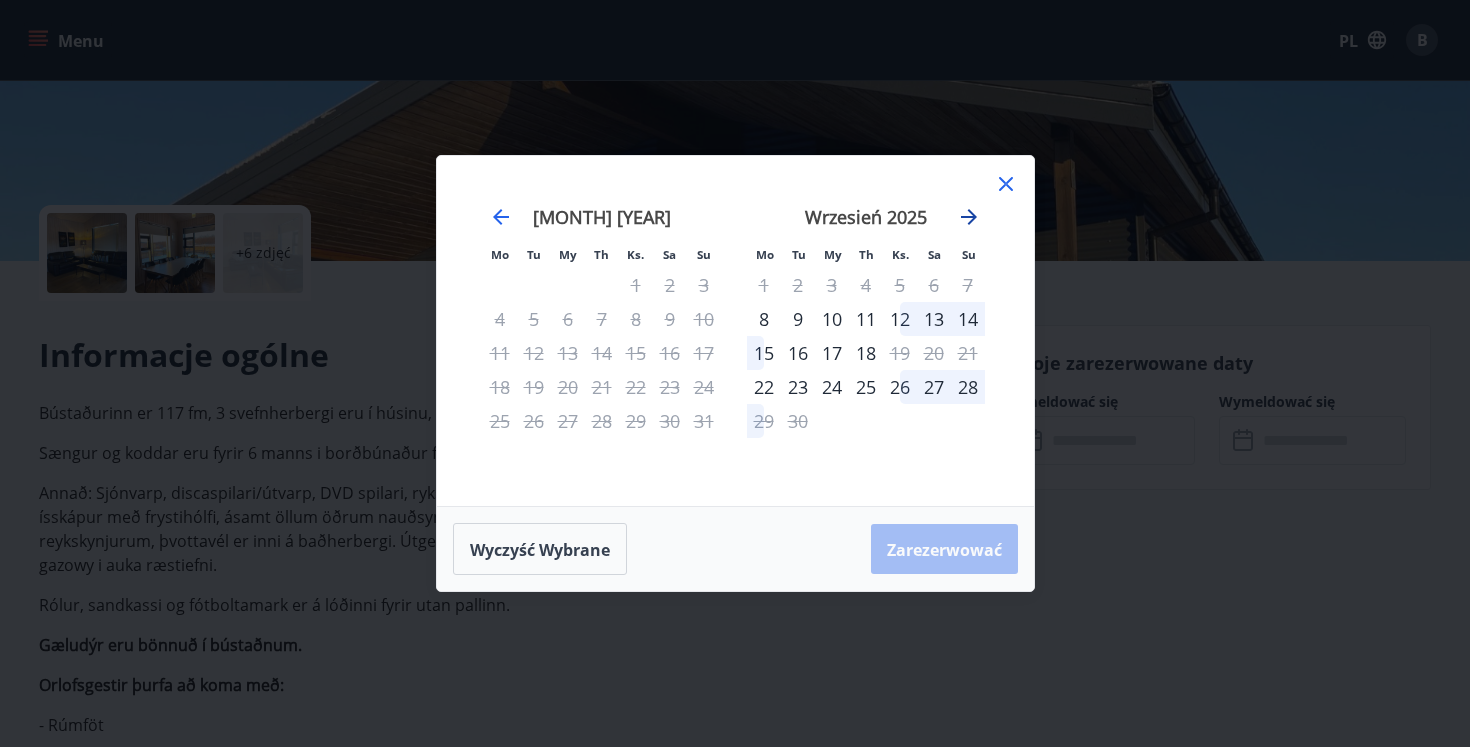 click 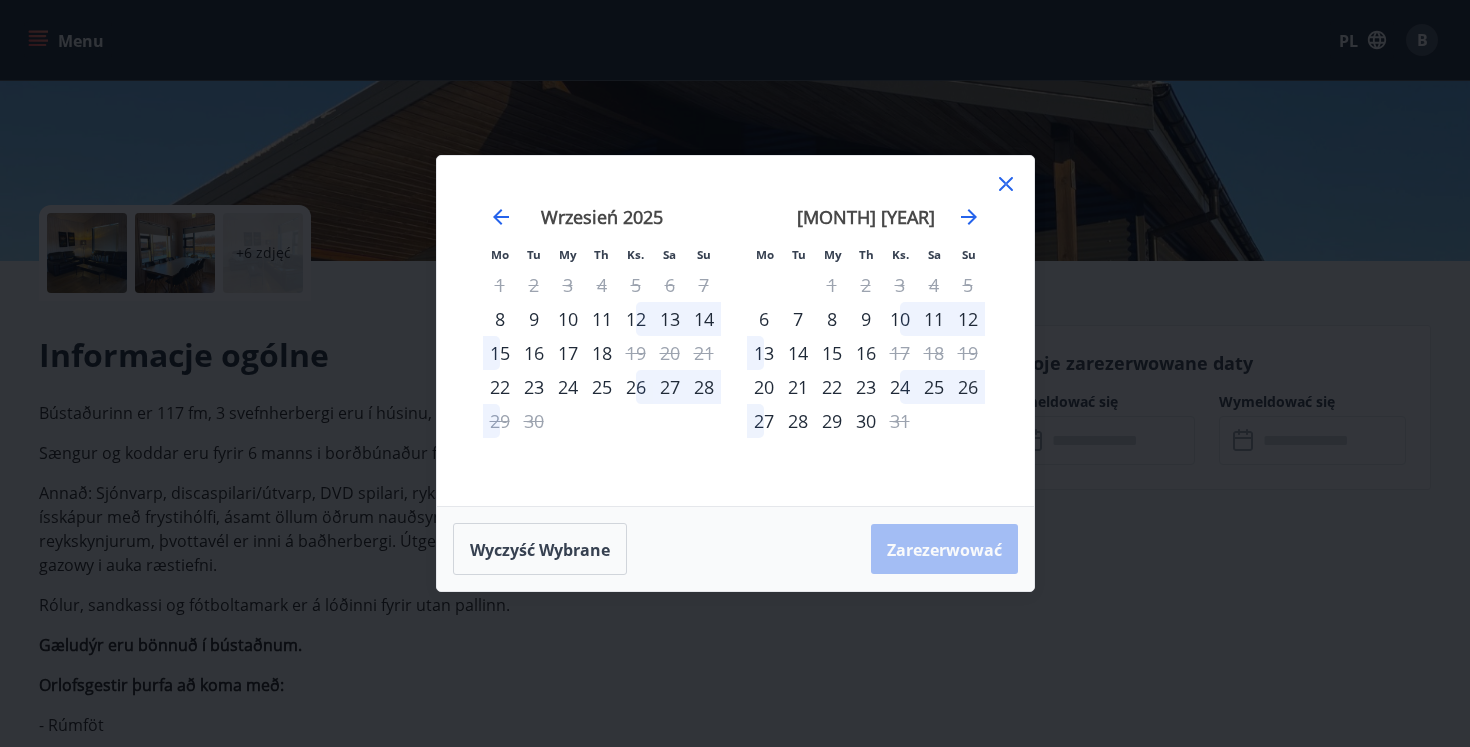 click on "Mo Tu My Th Ks. Sa Su Mo Tu My Th Ks. Sa Su [MONTH] [YEAR] 1 2 3 4 5 6 7 8 9 10 11 12 13 14 15 16 17 18 19 20 21 22 23 24 25 26 27 28 29 30 31 [MONTH] [YEAR] 1 2 3 4 5 6 7 8 9 10 11 12 13 14 15 16 17 18 19 20 21 22 23 24 25 26 27 28 29 30 [MONTH] [YEAR] 1 2 3 4 5 6 7 8 9 10 11 12 13 14 15 16 17 18 19 20 21 22 23 24 25 26 27 28 29 30 31 [MONTH] [YEAR] 1 2 3 4 5 6 7 8 9 10 11 12 13 14 15 16 17 18 19 20 21 22 23 24 25 26 27 28 29 30" at bounding box center [735, 331] 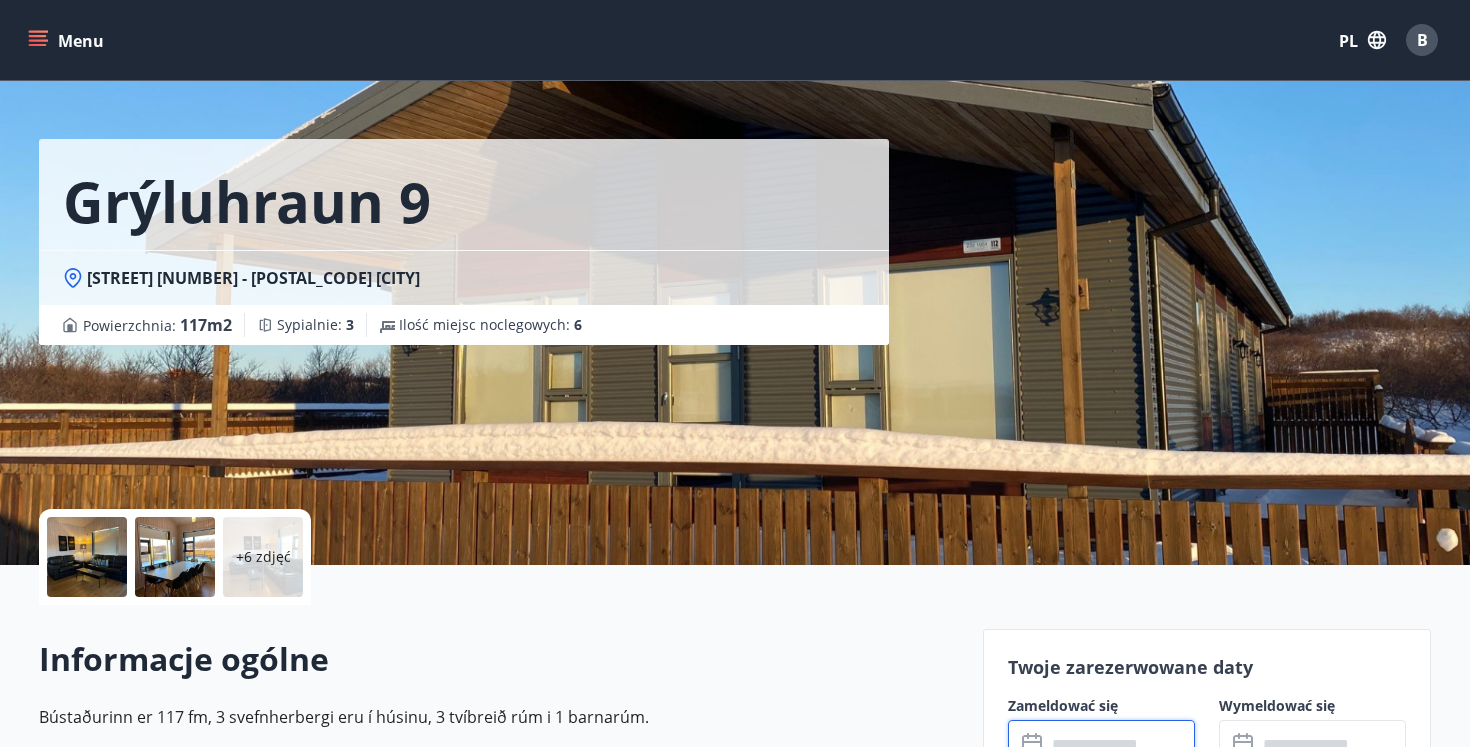 scroll, scrollTop: 0, scrollLeft: 0, axis: both 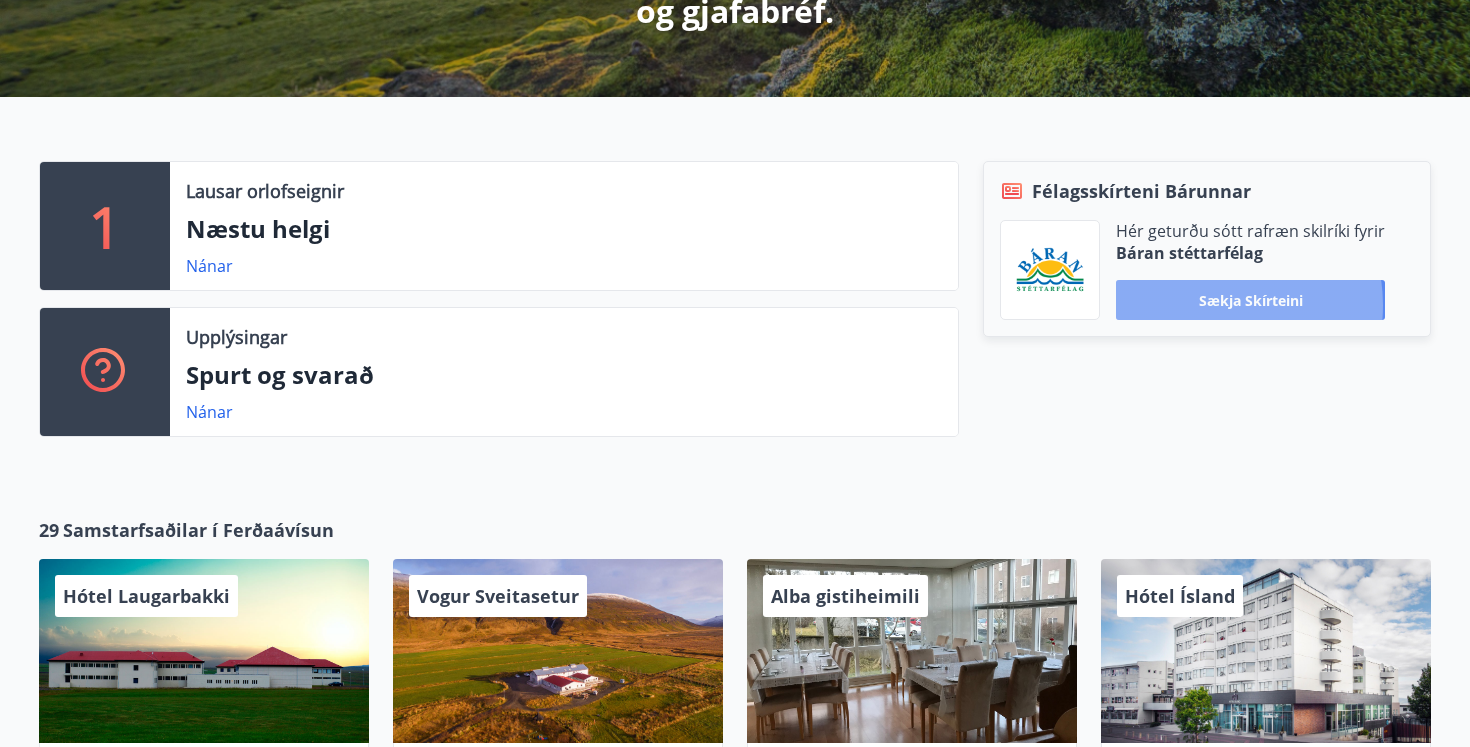 click on "Sækja skírteini" at bounding box center (1250, 300) 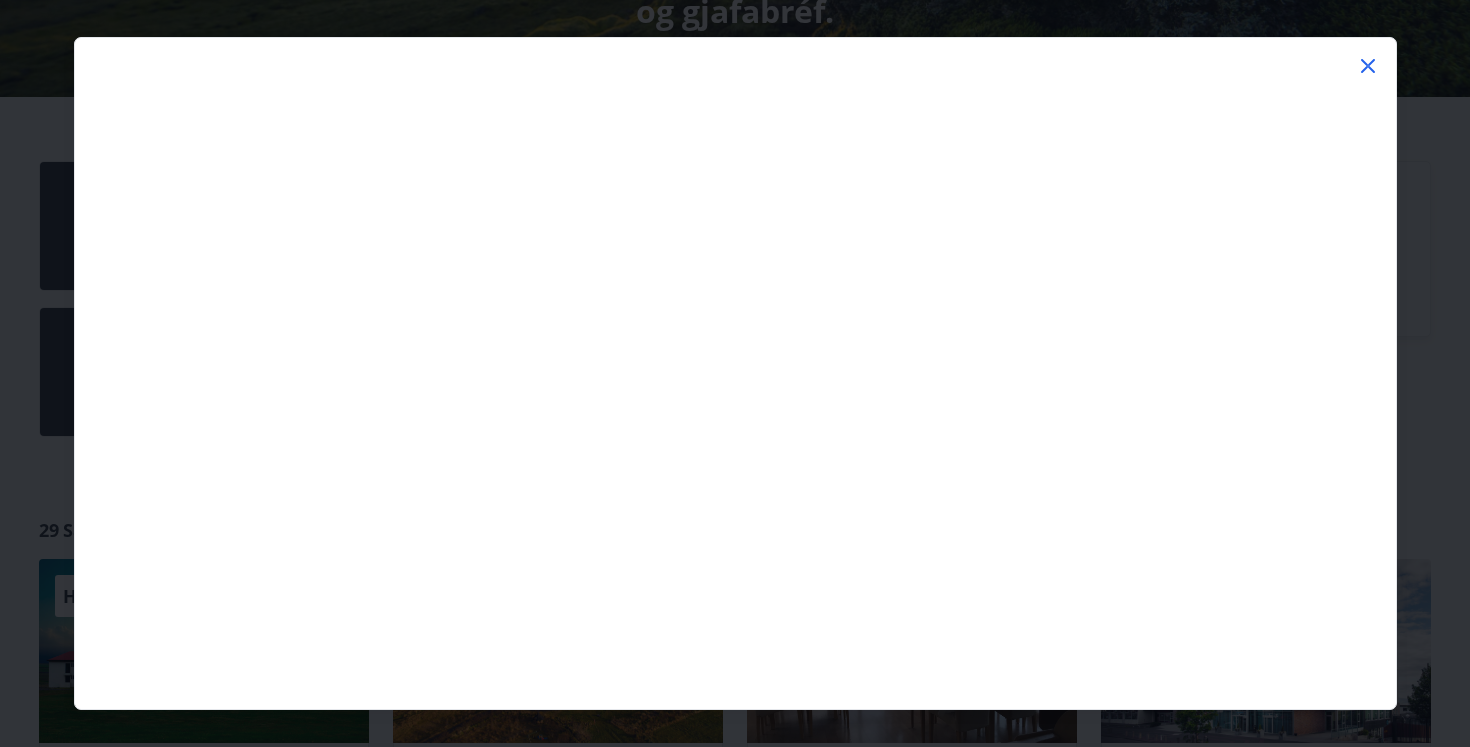 click 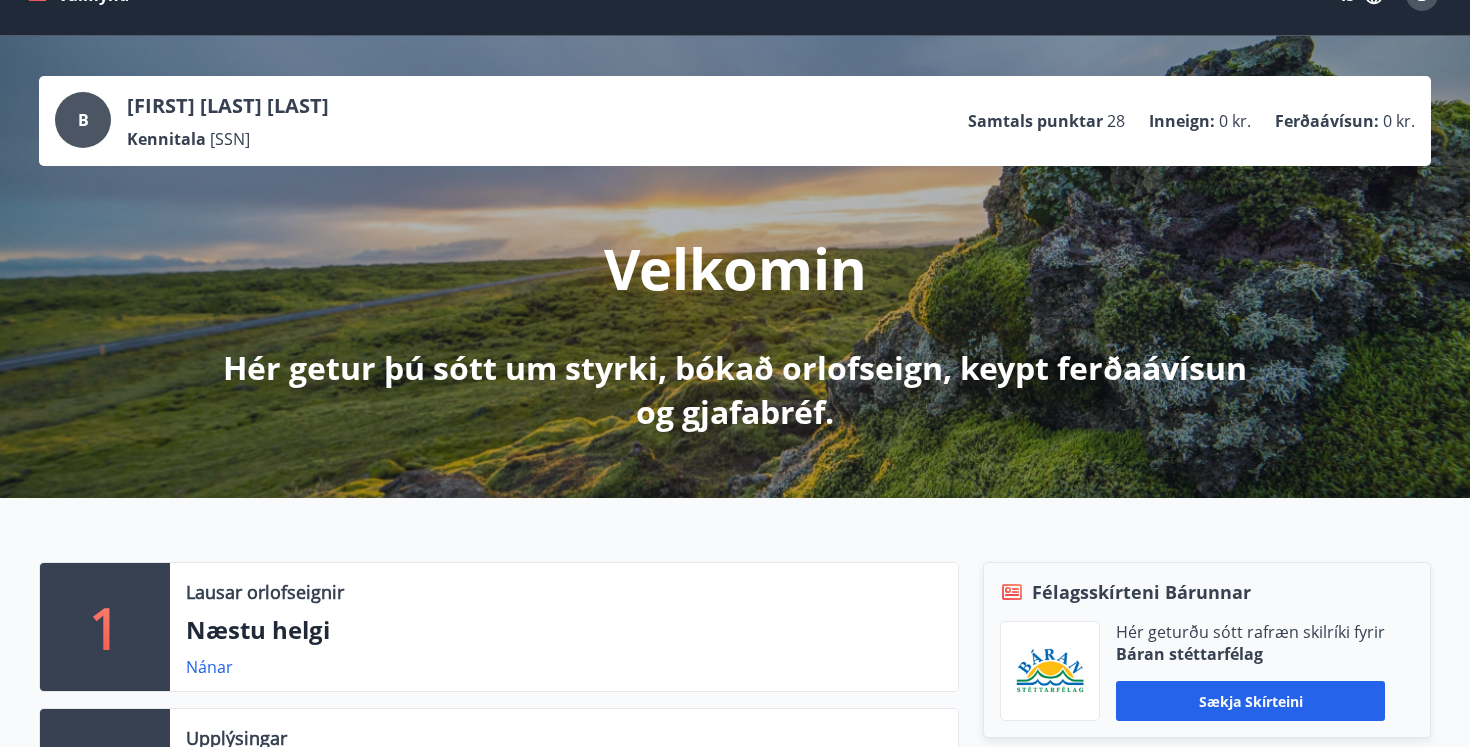 scroll, scrollTop: 0, scrollLeft: 0, axis: both 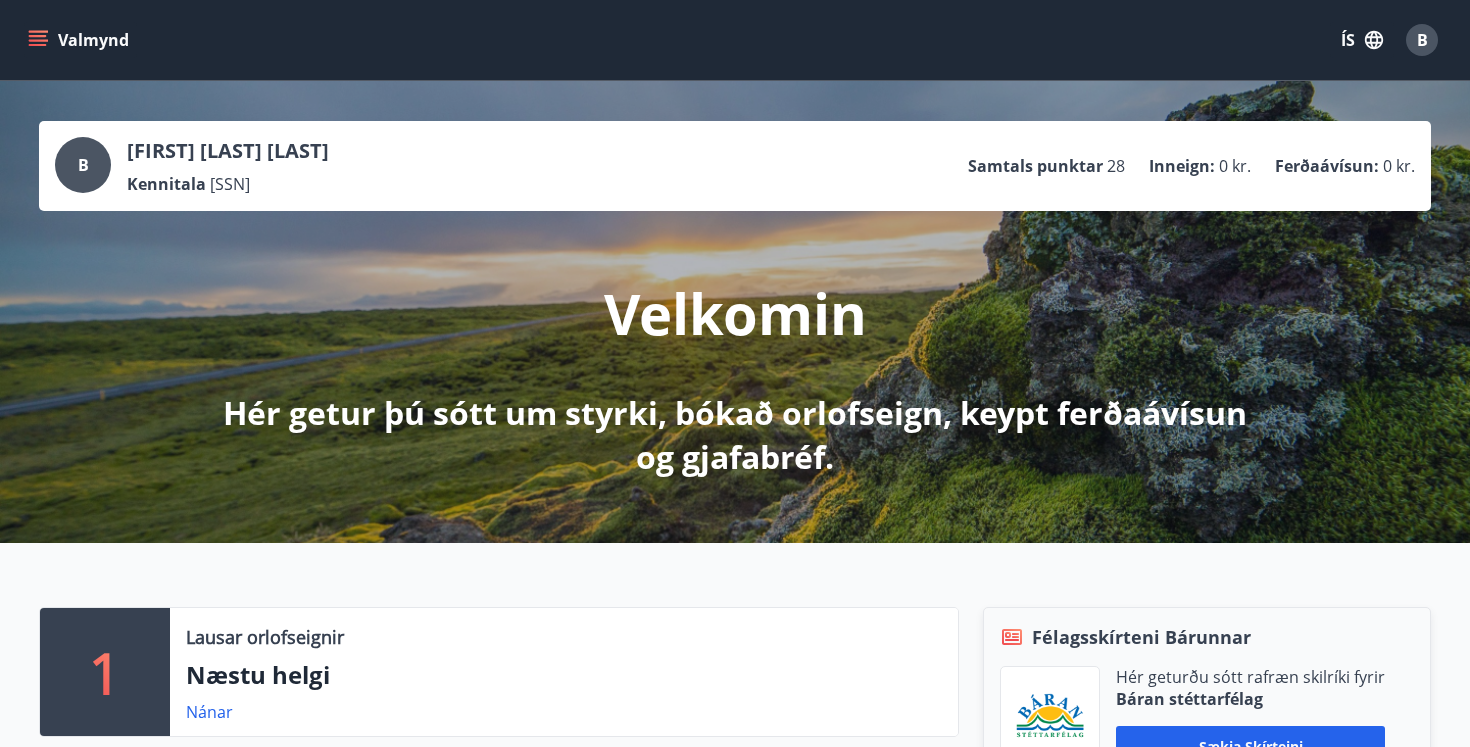 click on "Valmynd" at bounding box center [80, 40] 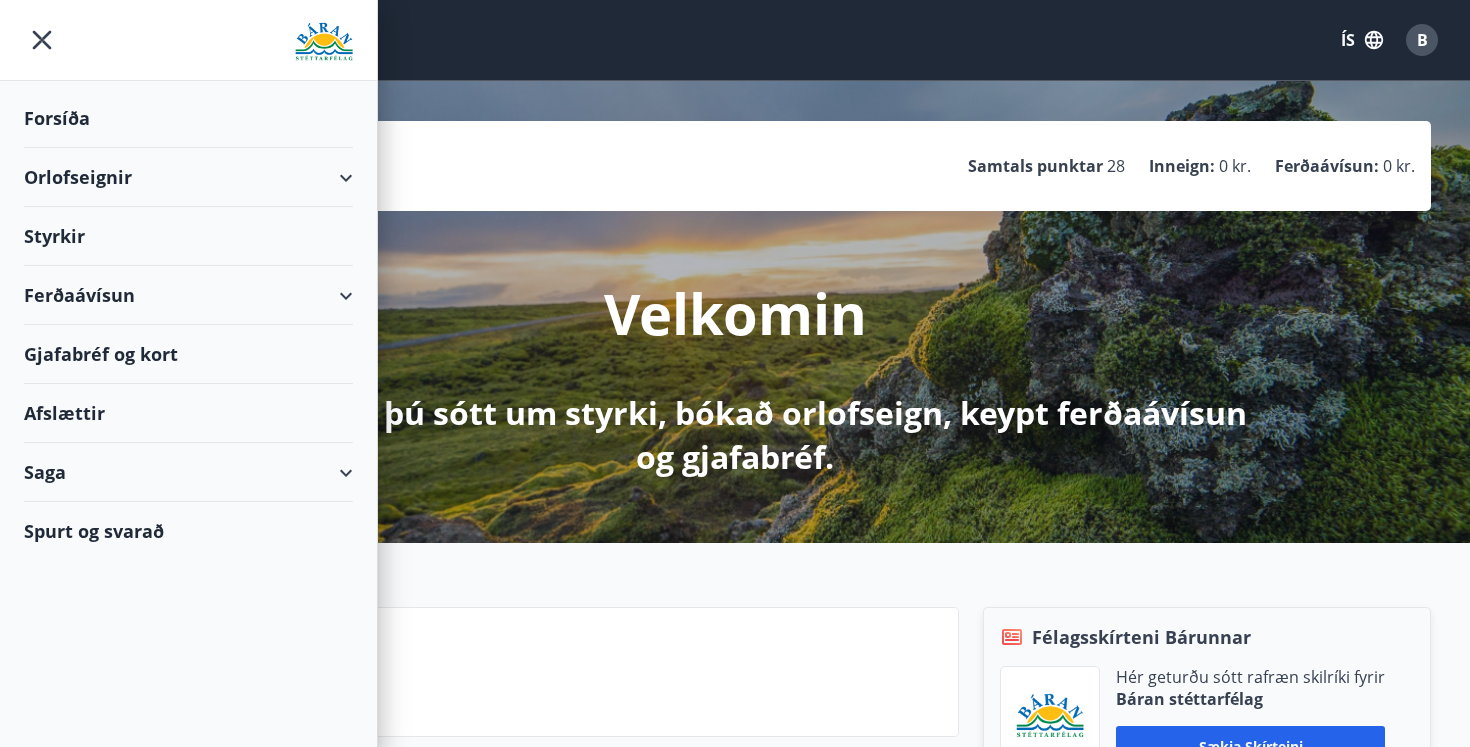 click on "Orlofseignir" at bounding box center [188, 177] 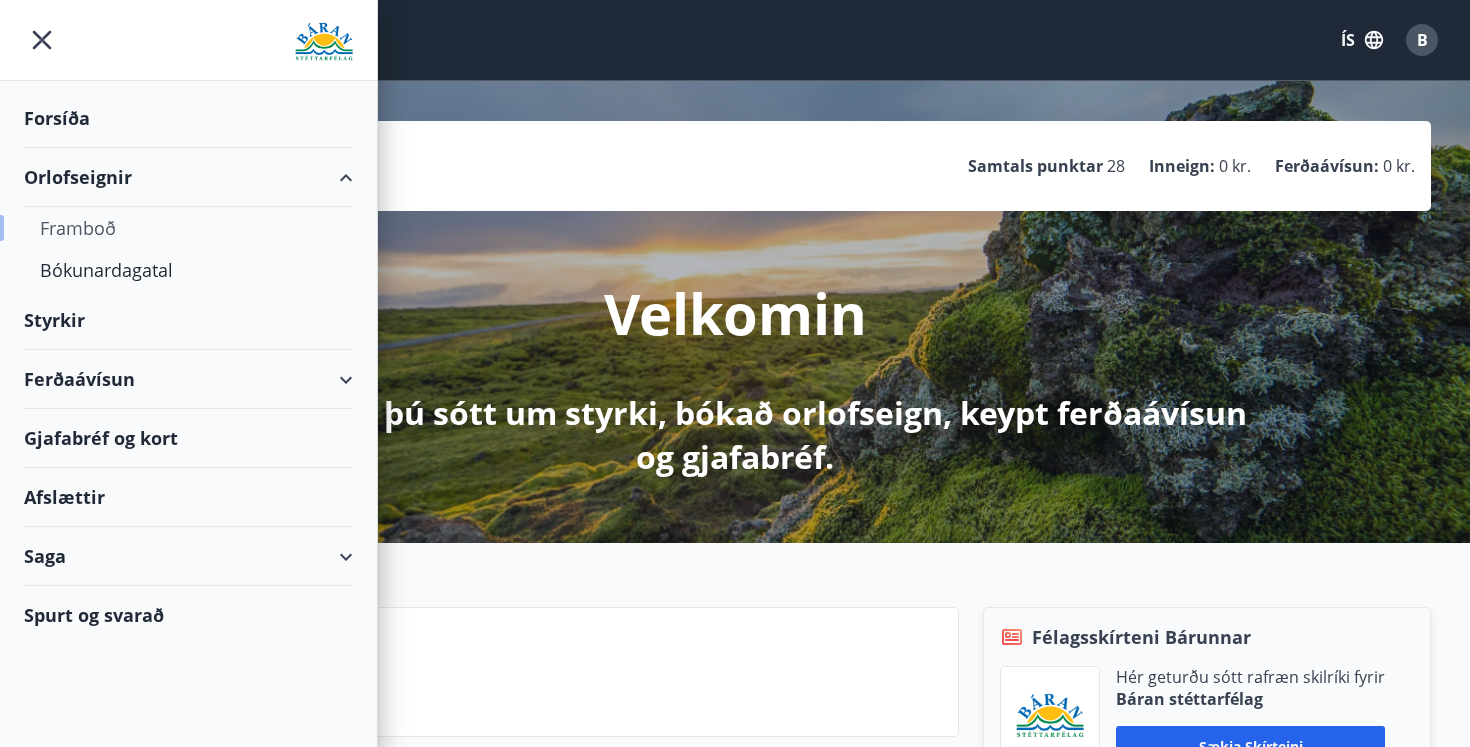 click on "Framboð" at bounding box center (188, 228) 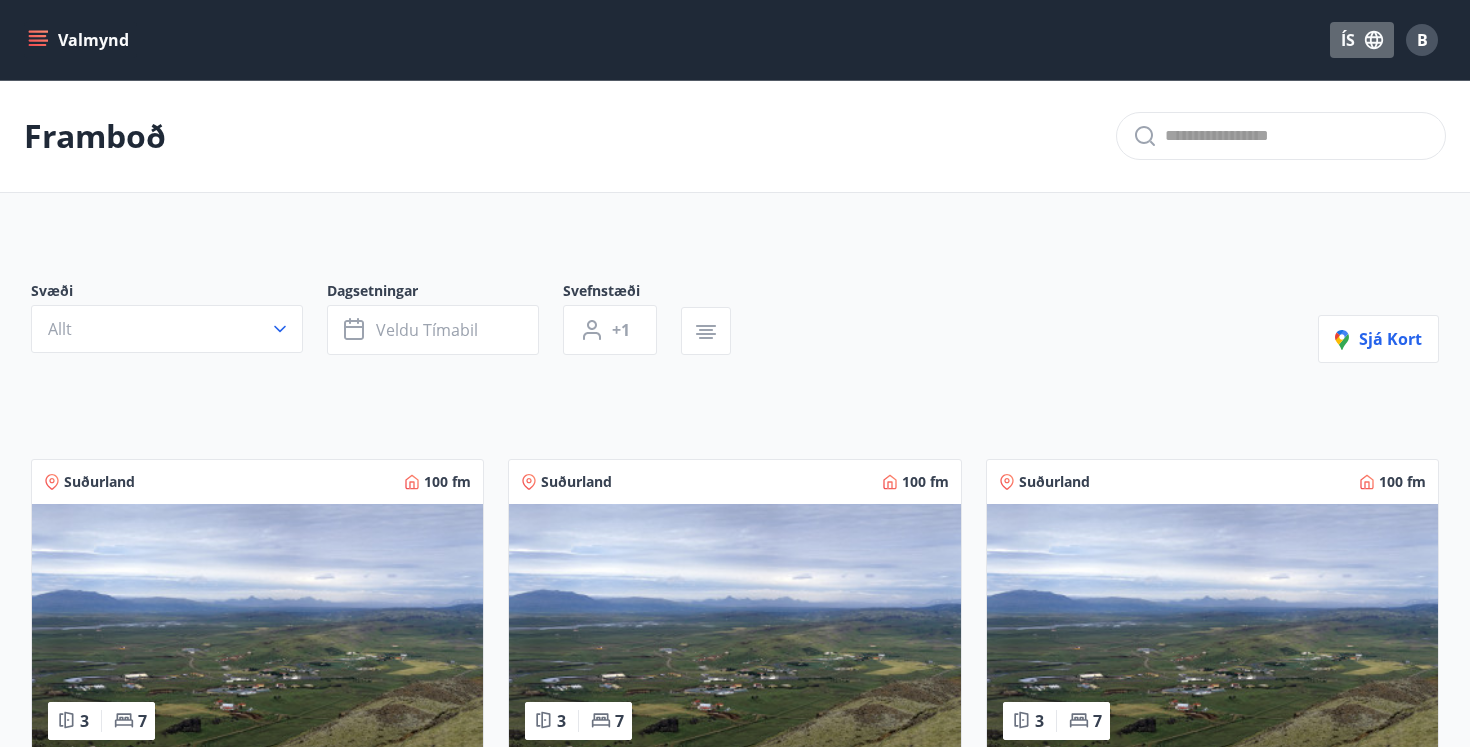 click on "ÍS" at bounding box center [1362, 40] 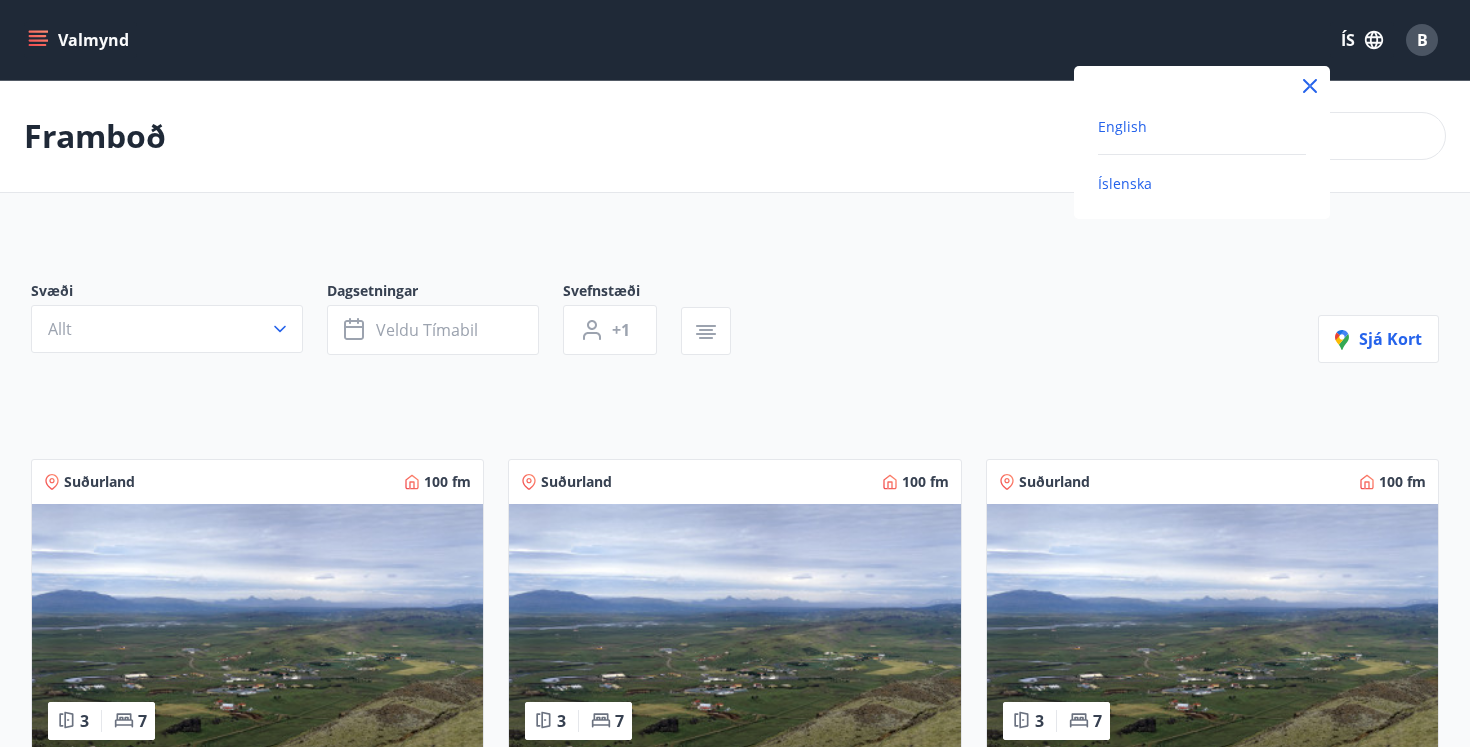 click on "English" at bounding box center [1122, 126] 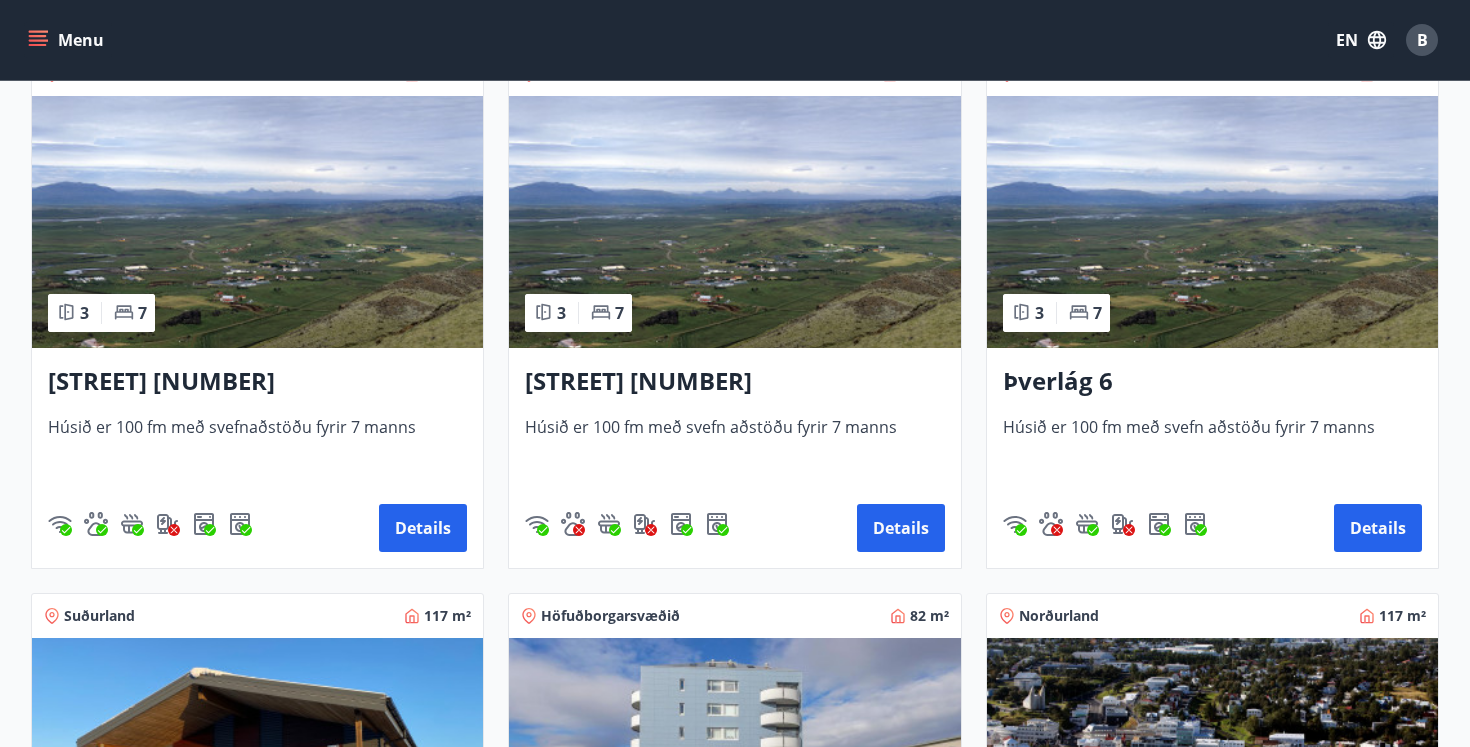 scroll, scrollTop: 406, scrollLeft: 0, axis: vertical 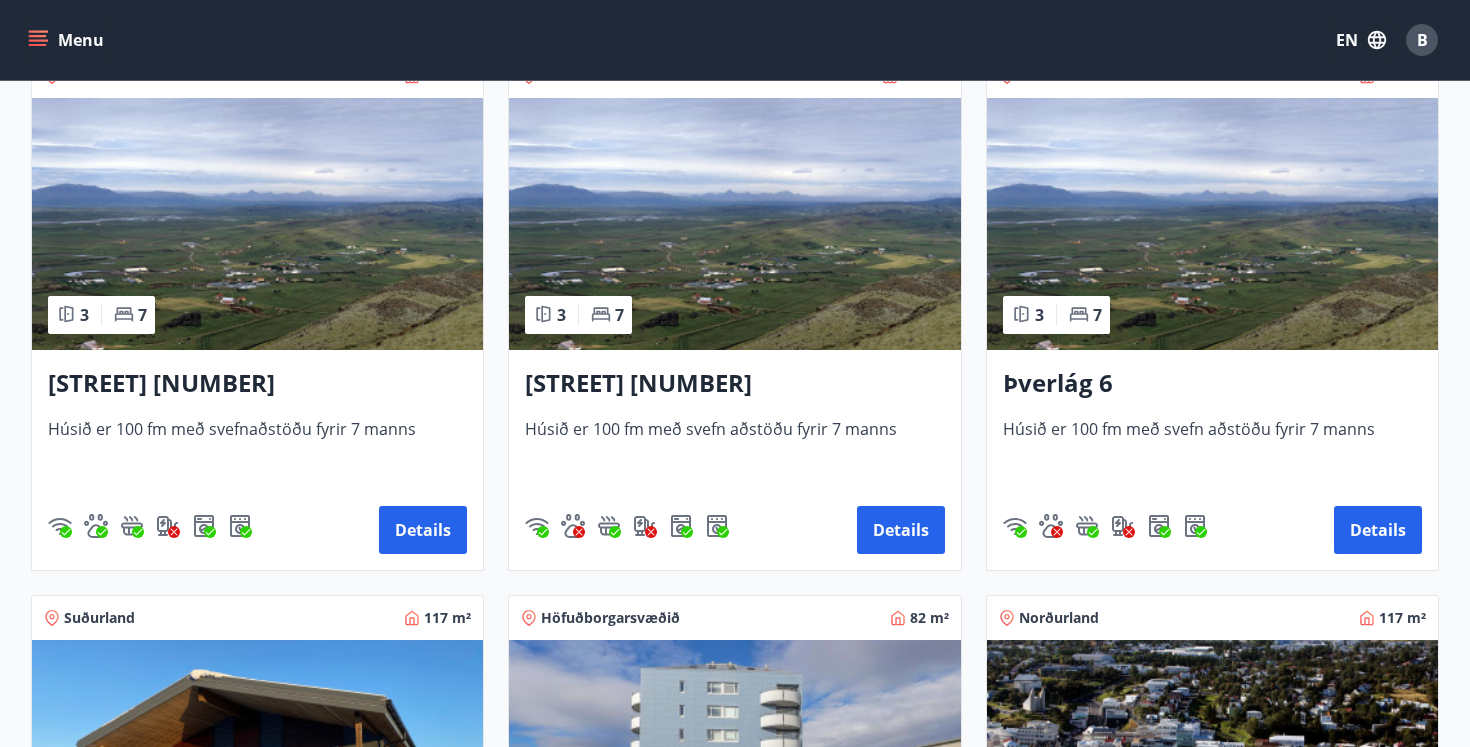 click on "[STREET] [NUMBER]" at bounding box center [257, 384] 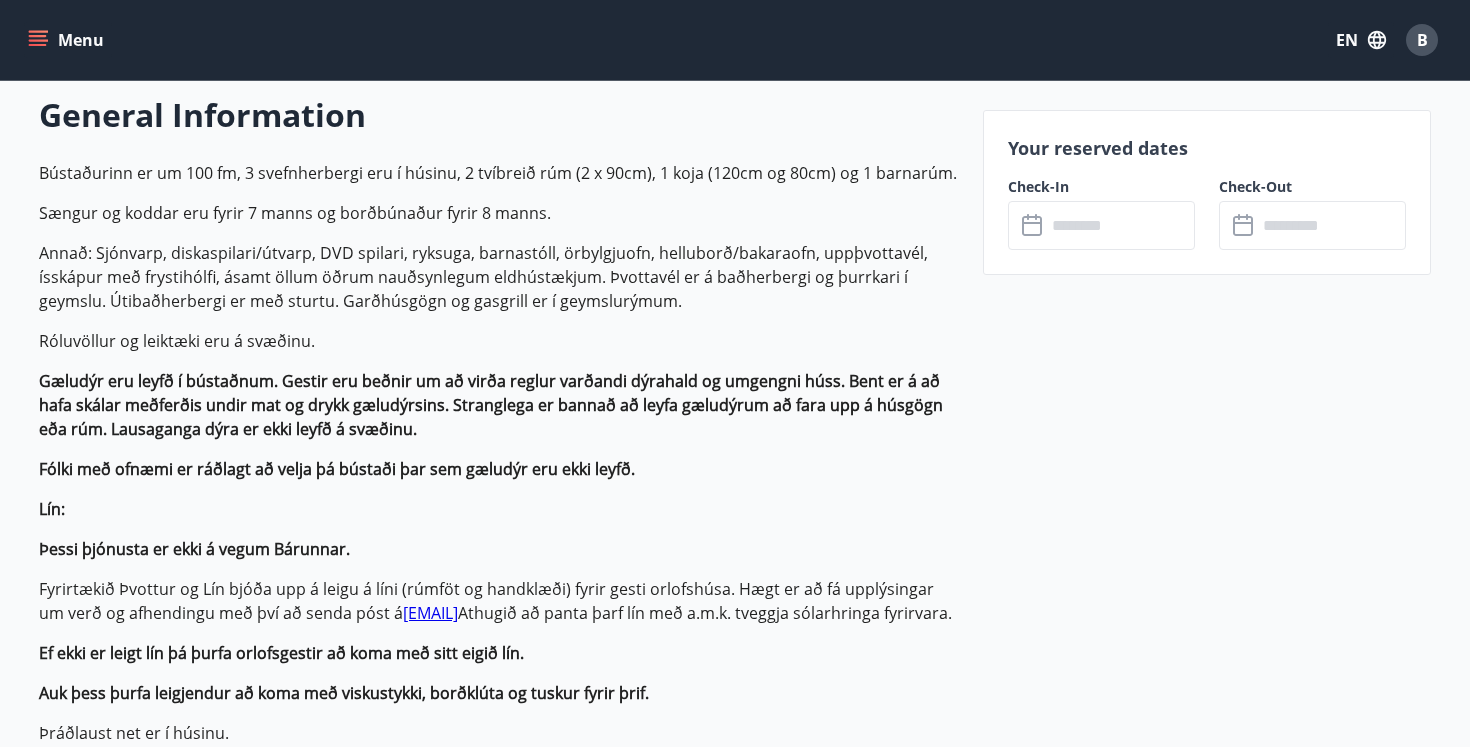 scroll, scrollTop: 569, scrollLeft: 0, axis: vertical 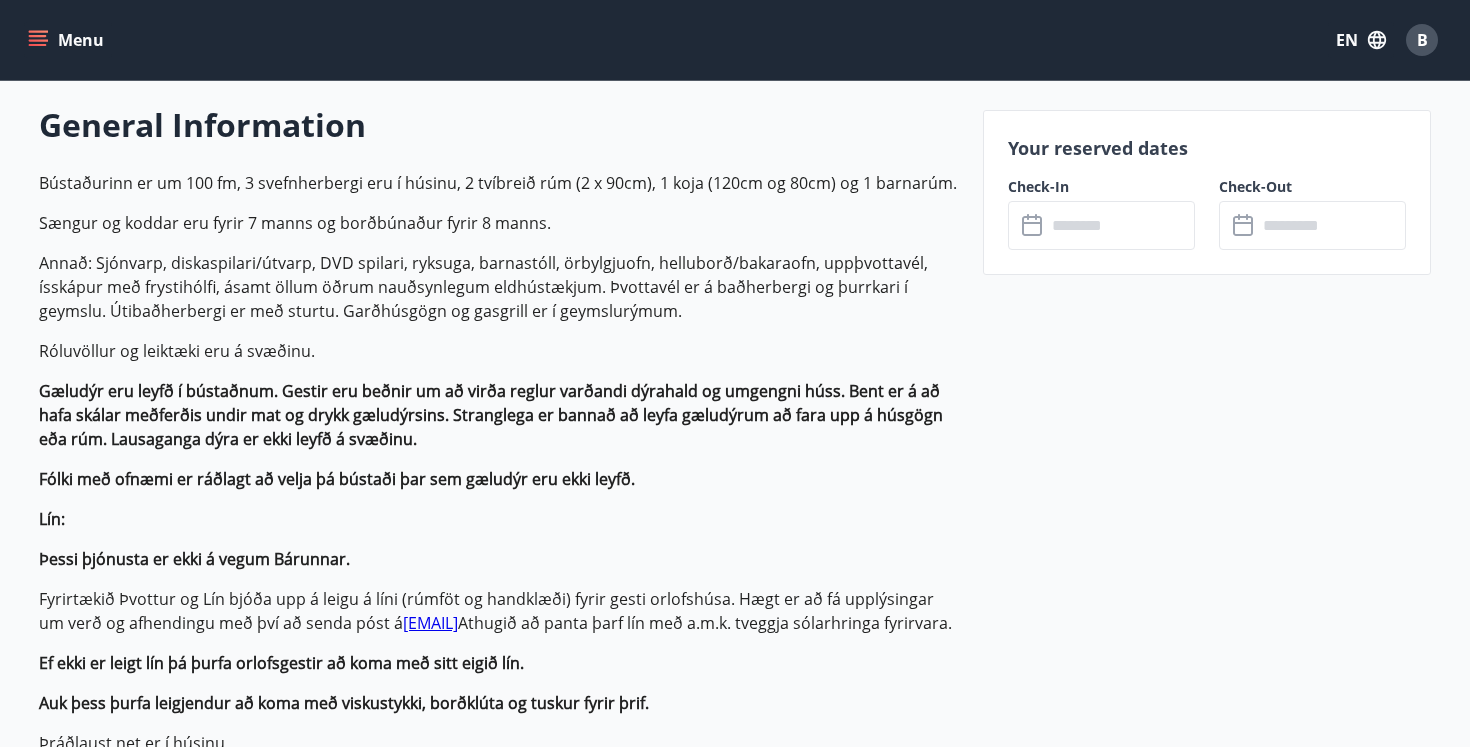 click on "Your reserved dates Check-In ​ ​ Check-Out ​ ​" at bounding box center [1207, 192] 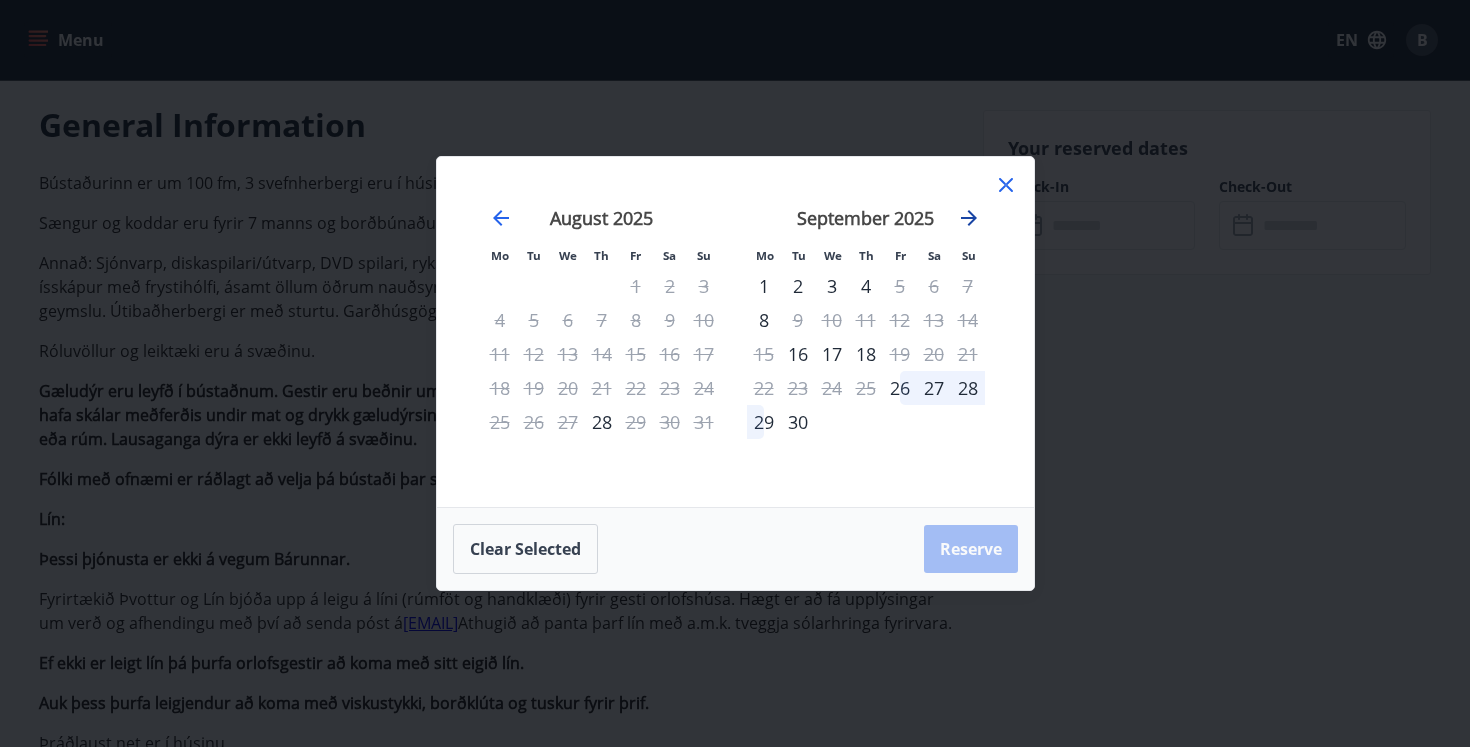 click 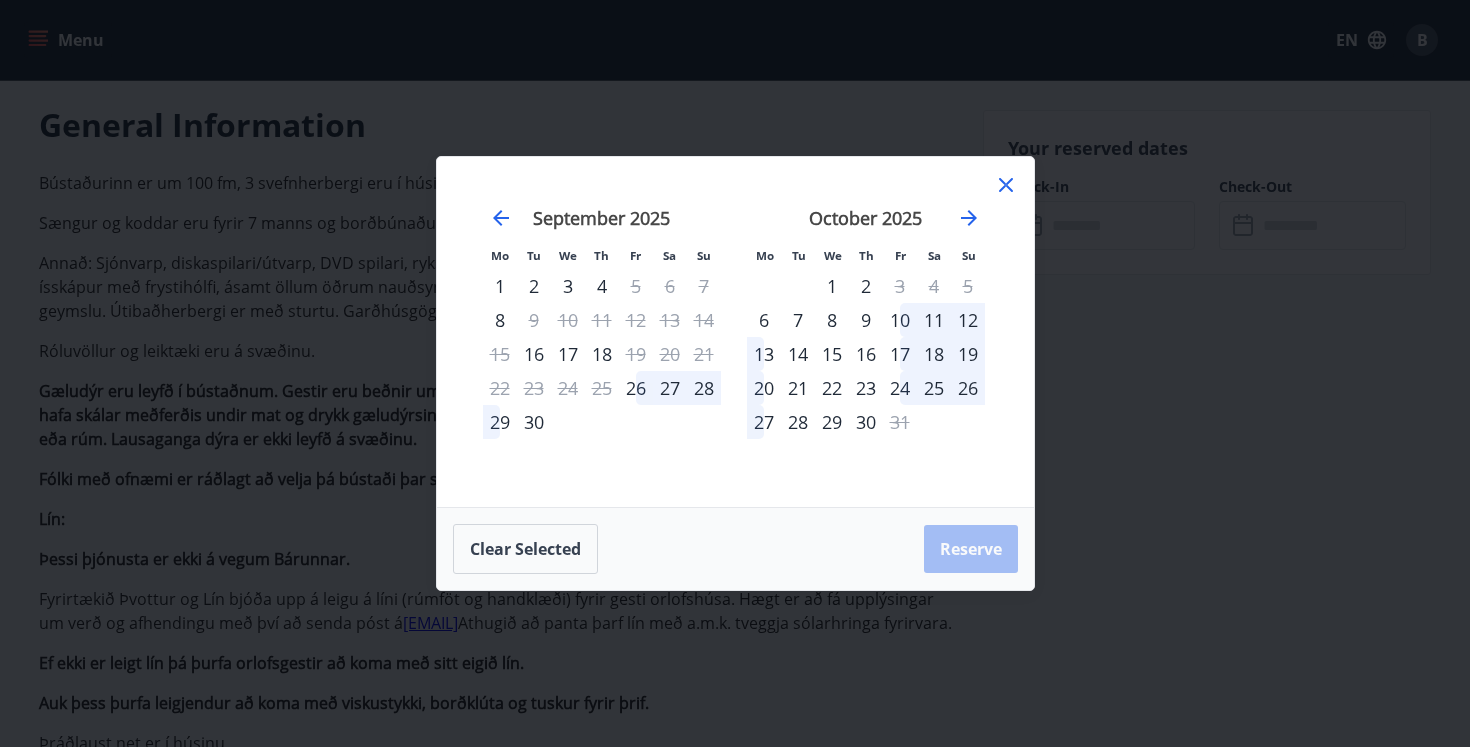 click 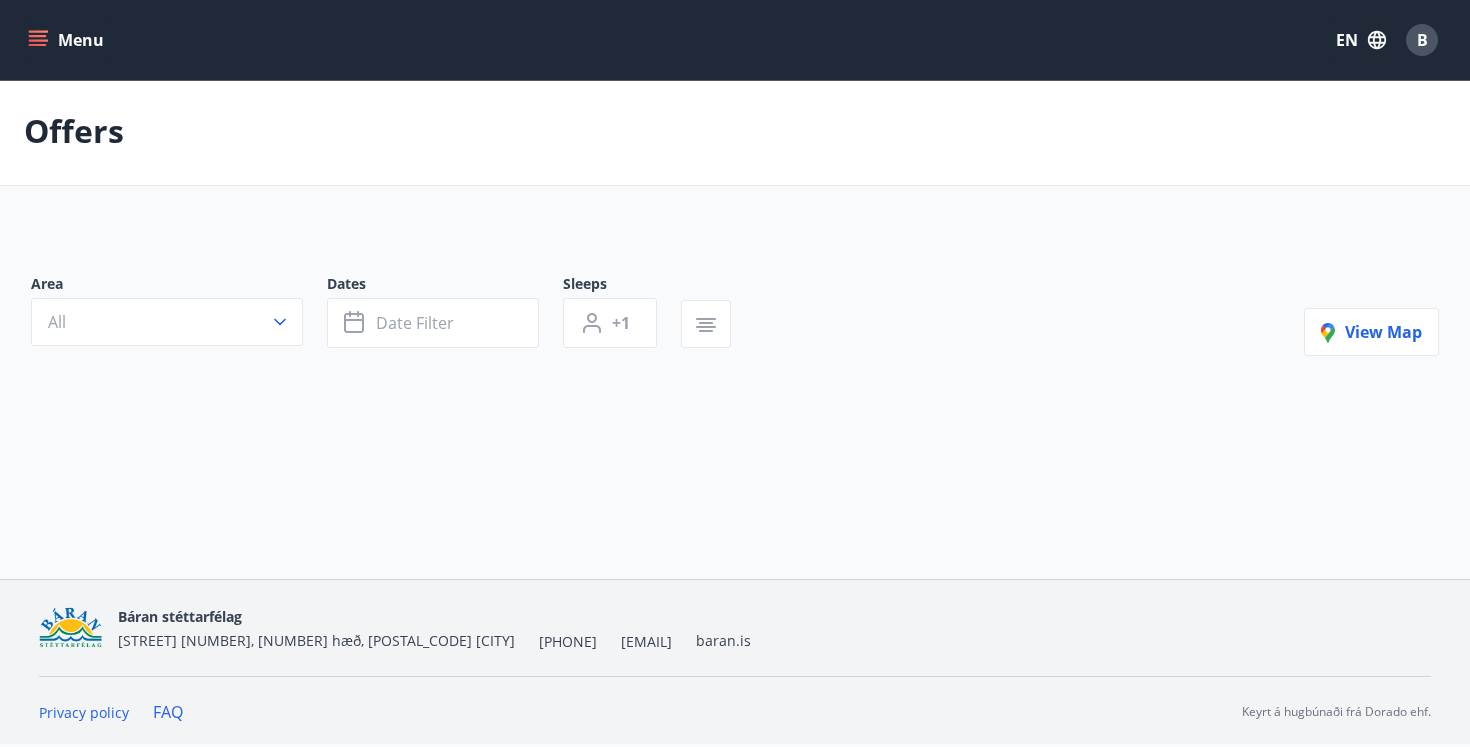 scroll, scrollTop: 0, scrollLeft: 0, axis: both 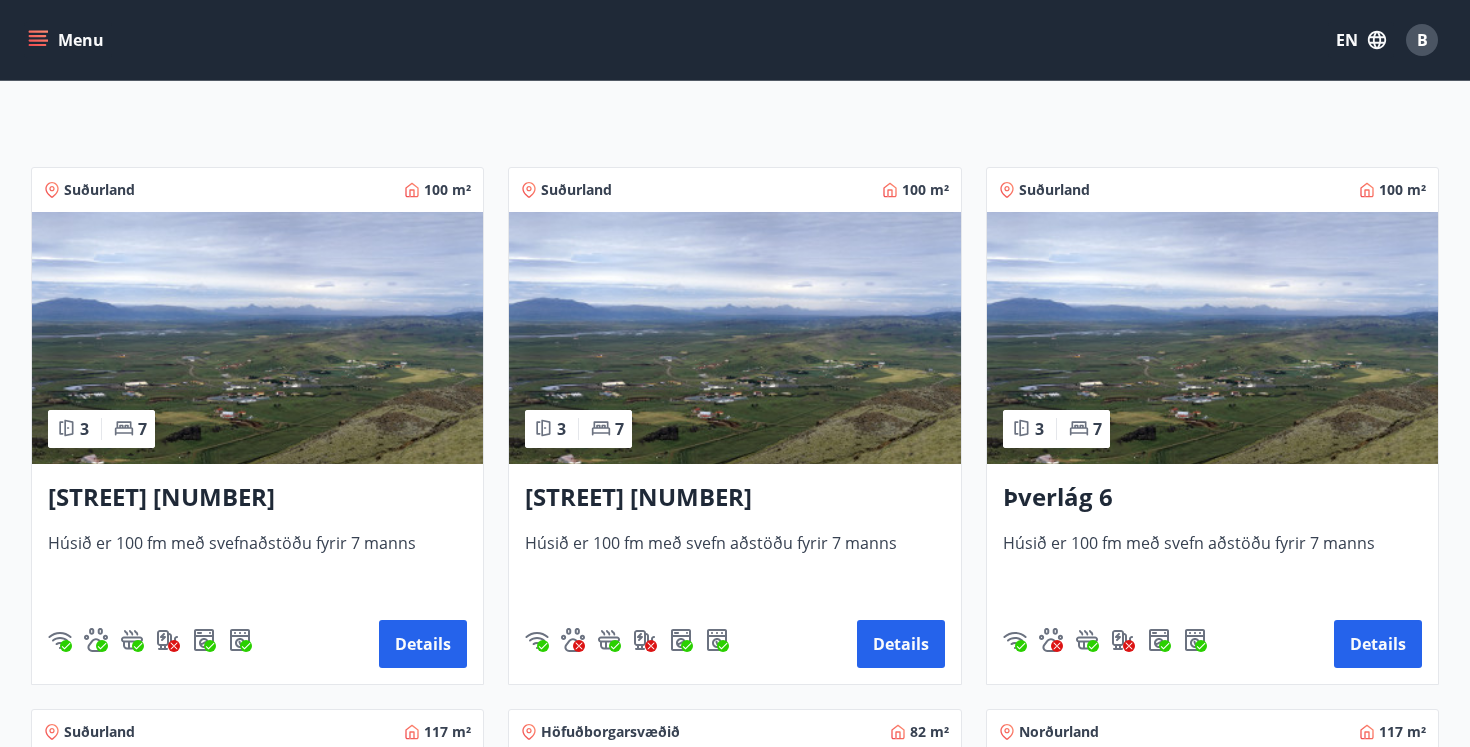 click at bounding box center (734, 338) 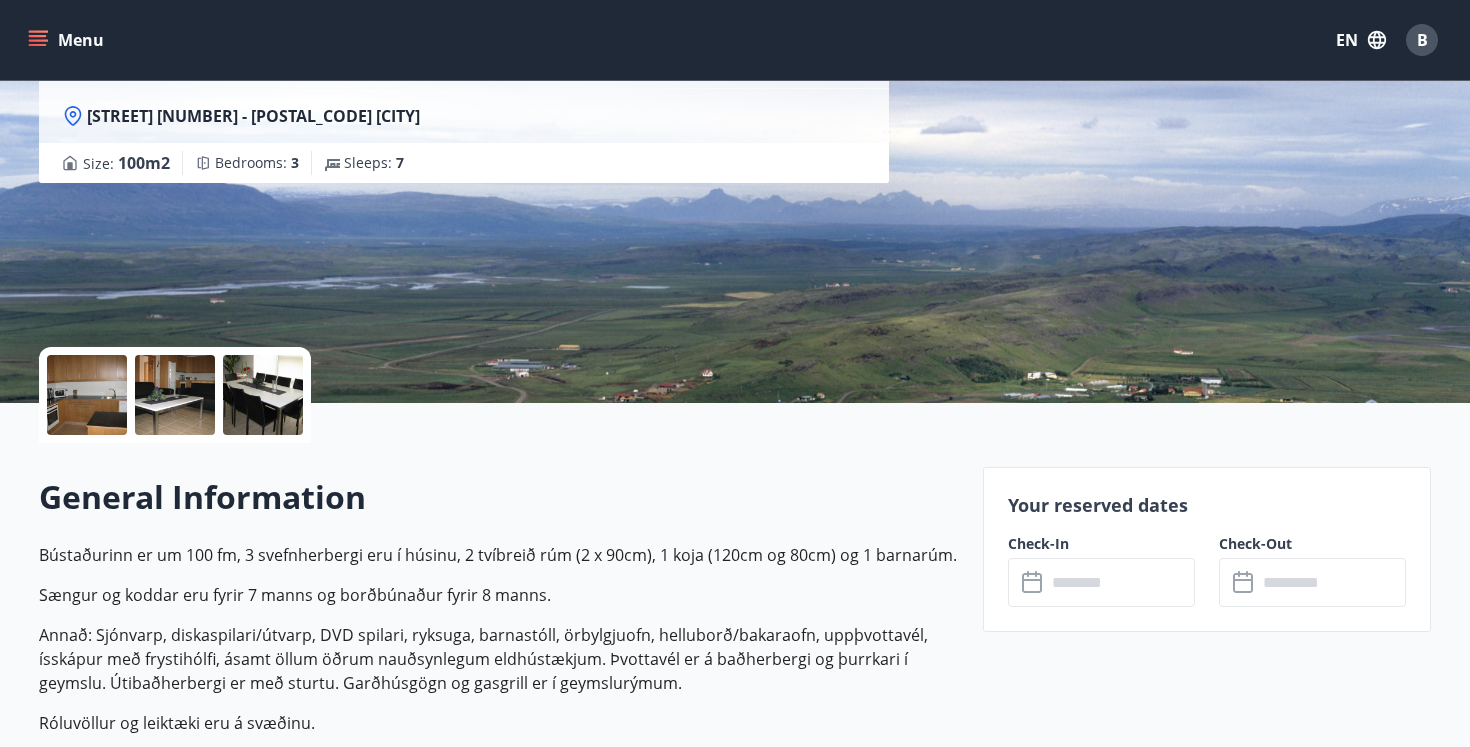 scroll, scrollTop: 472, scrollLeft: 0, axis: vertical 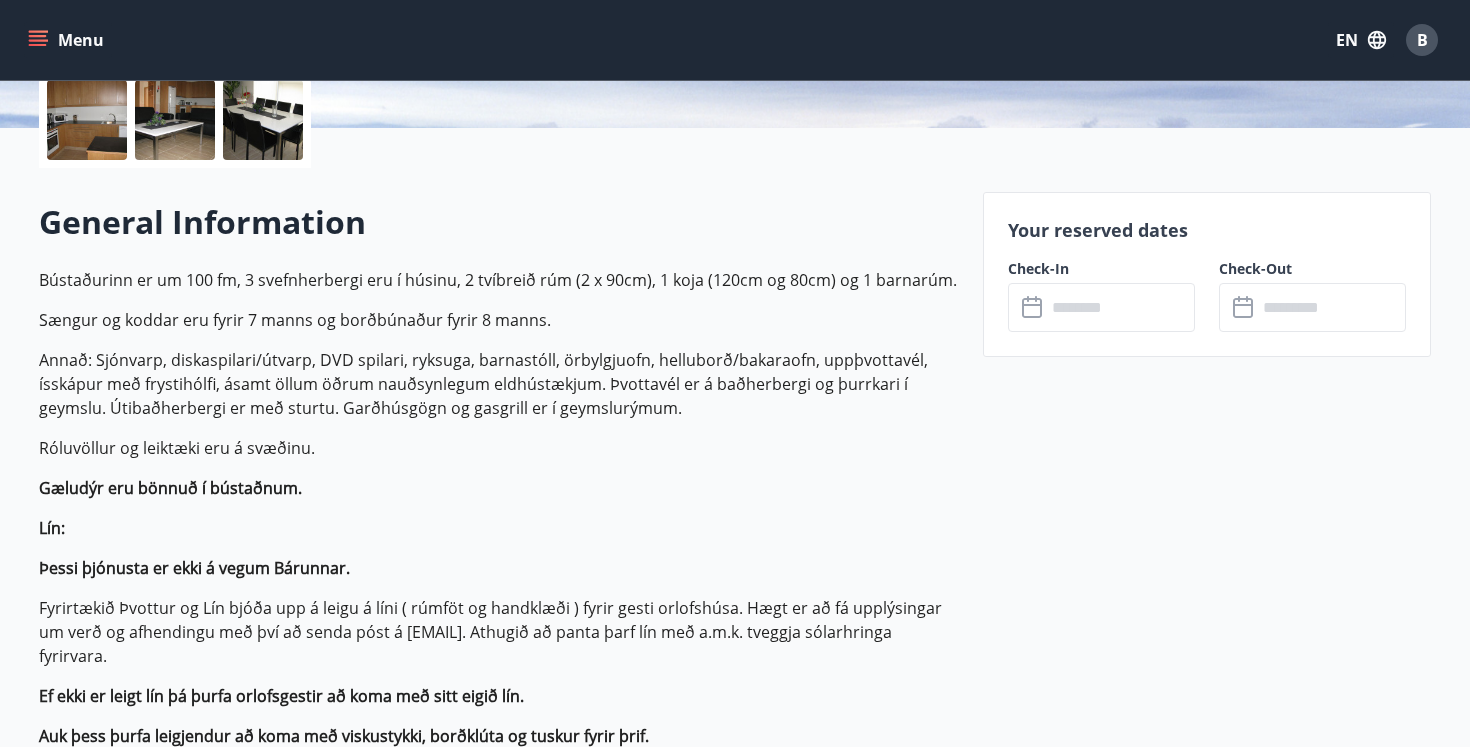 click on "​ ​" at bounding box center (1101, 307) 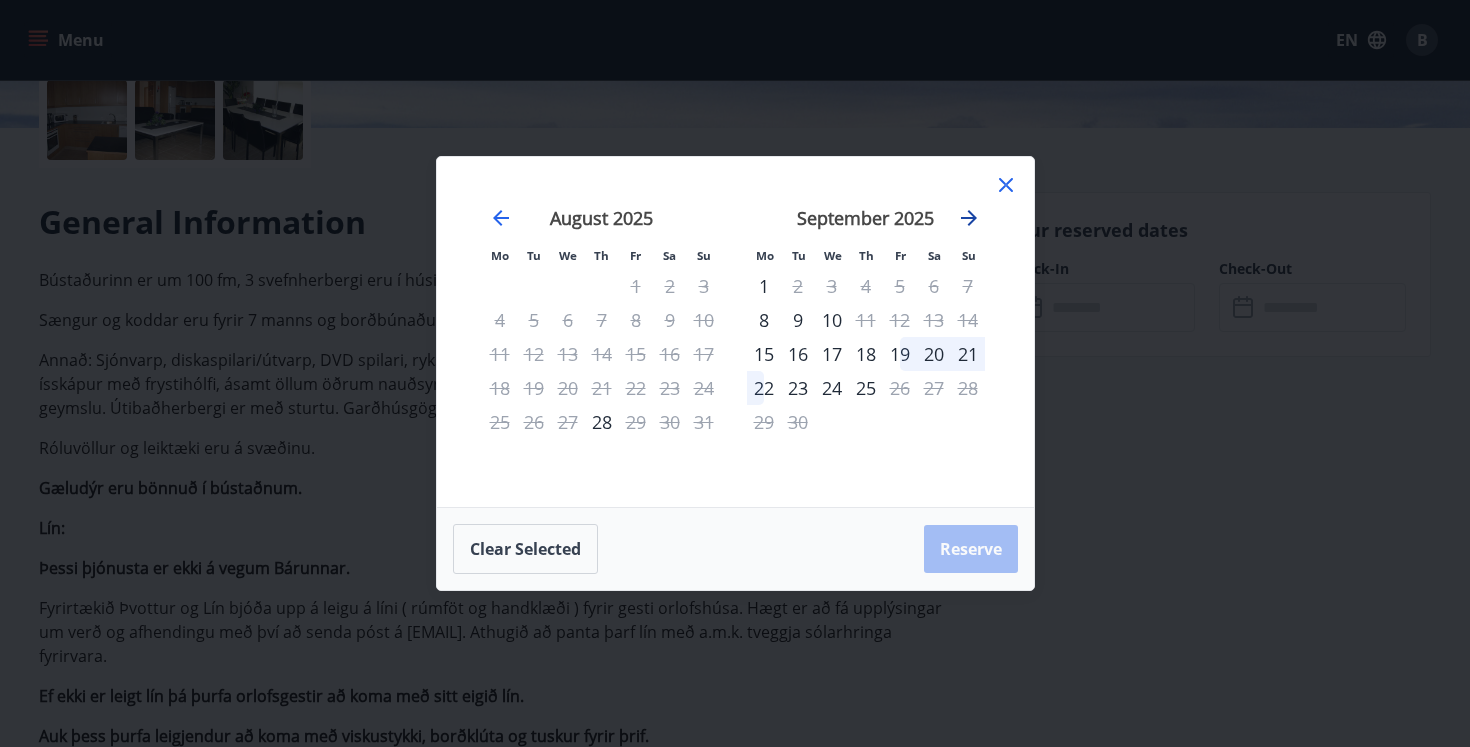 click 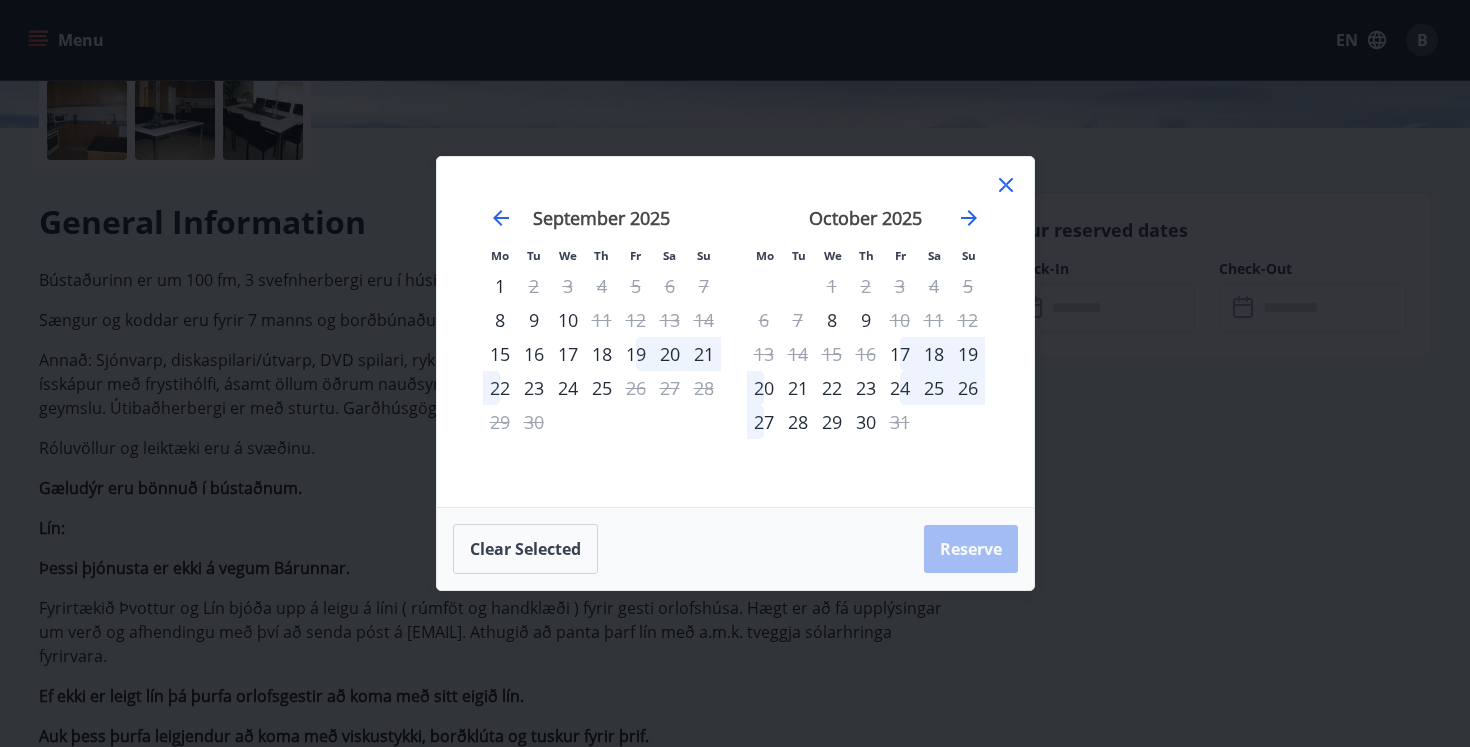 click 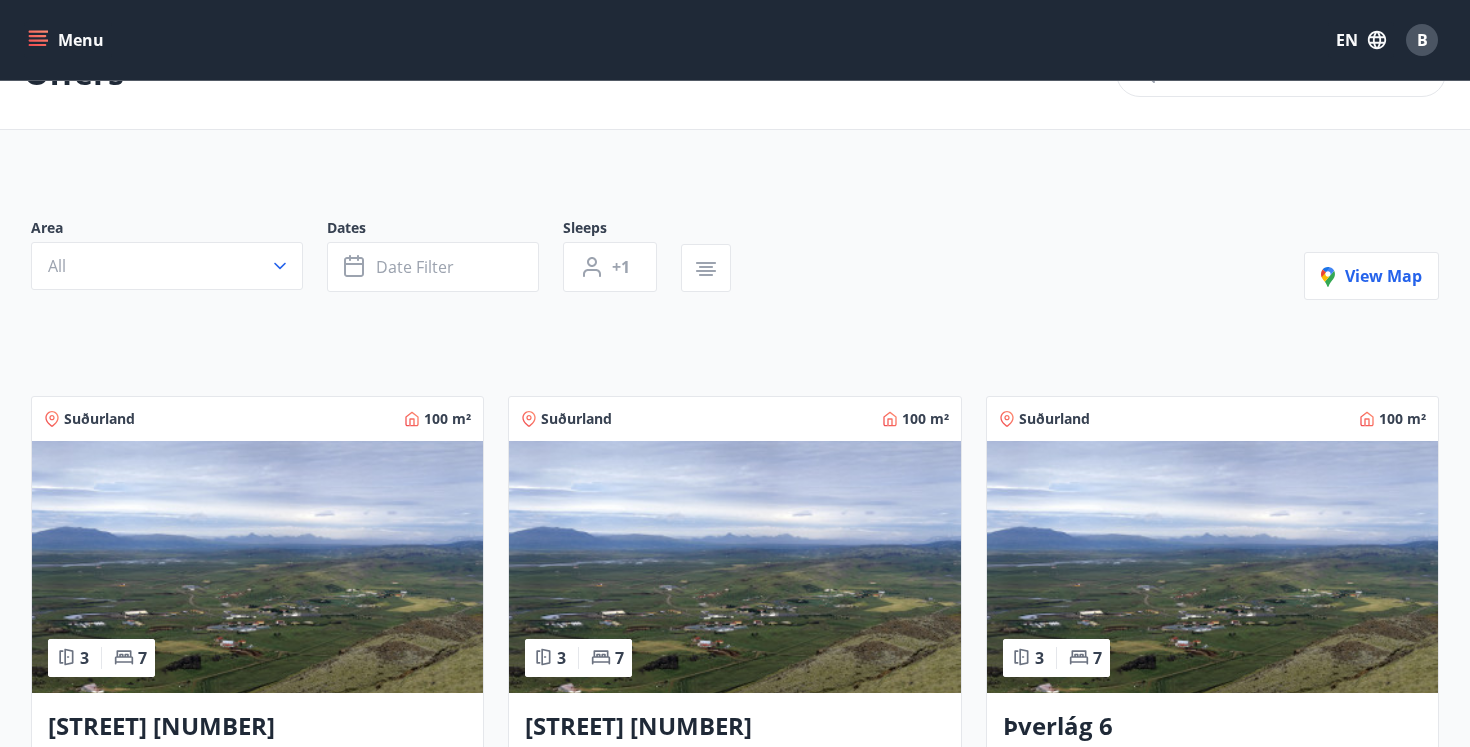 scroll, scrollTop: 139, scrollLeft: 0, axis: vertical 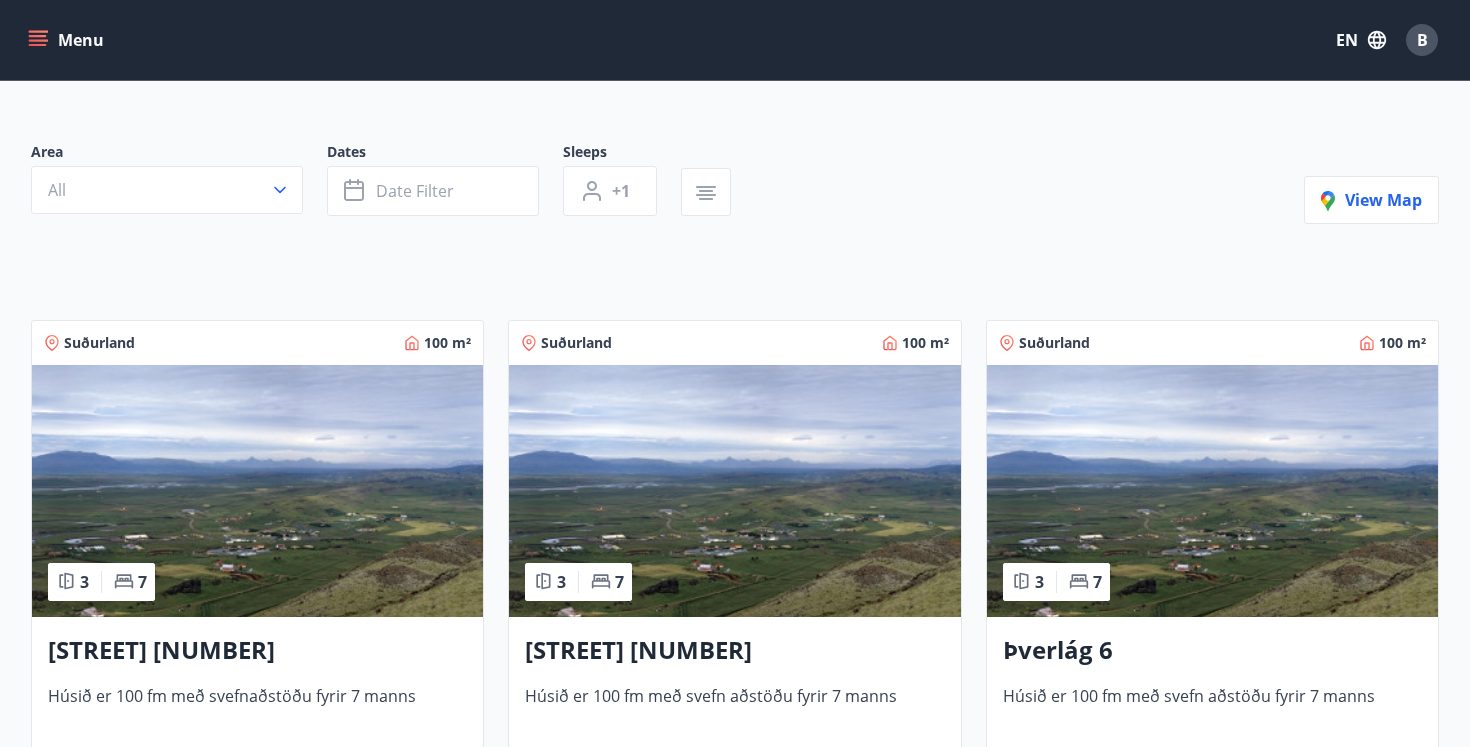 click at bounding box center [1212, 491] 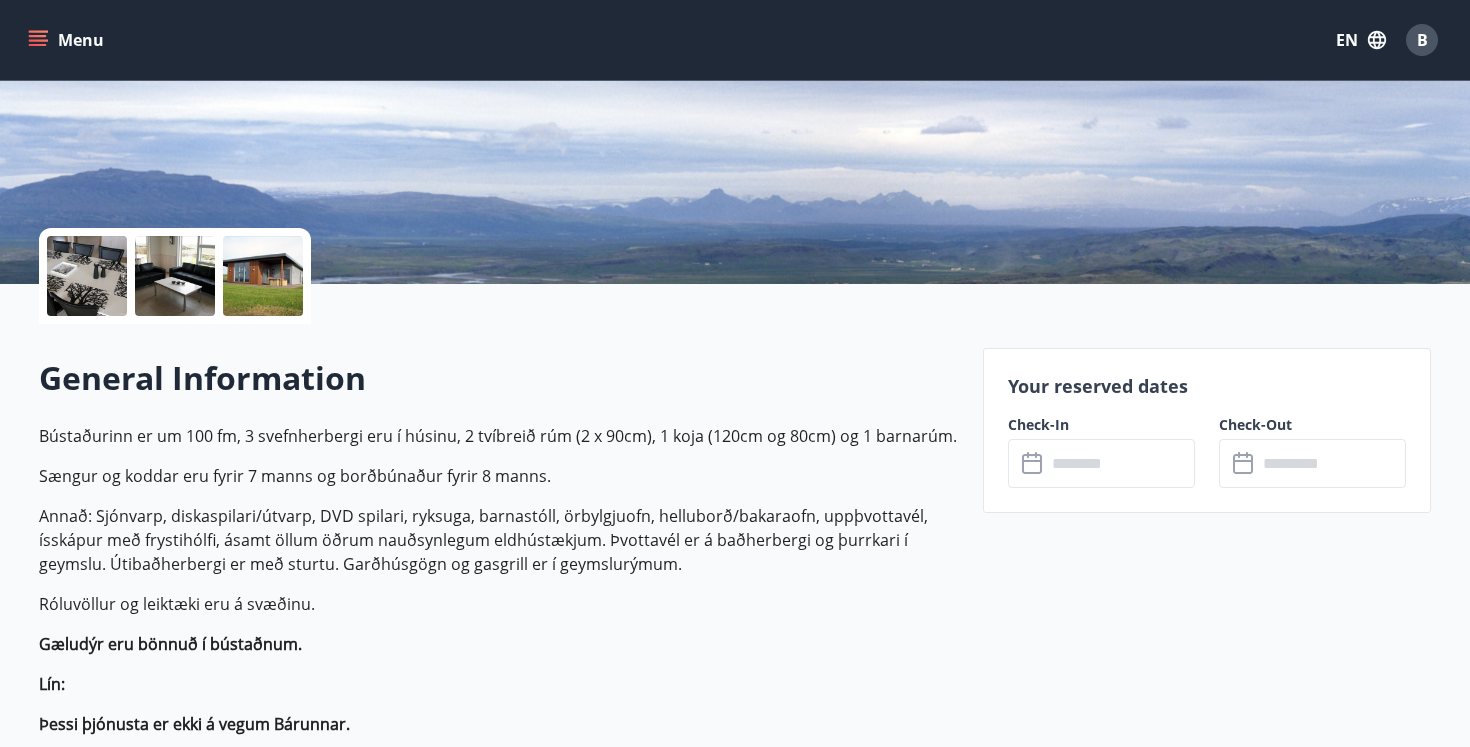 scroll, scrollTop: 159, scrollLeft: 0, axis: vertical 